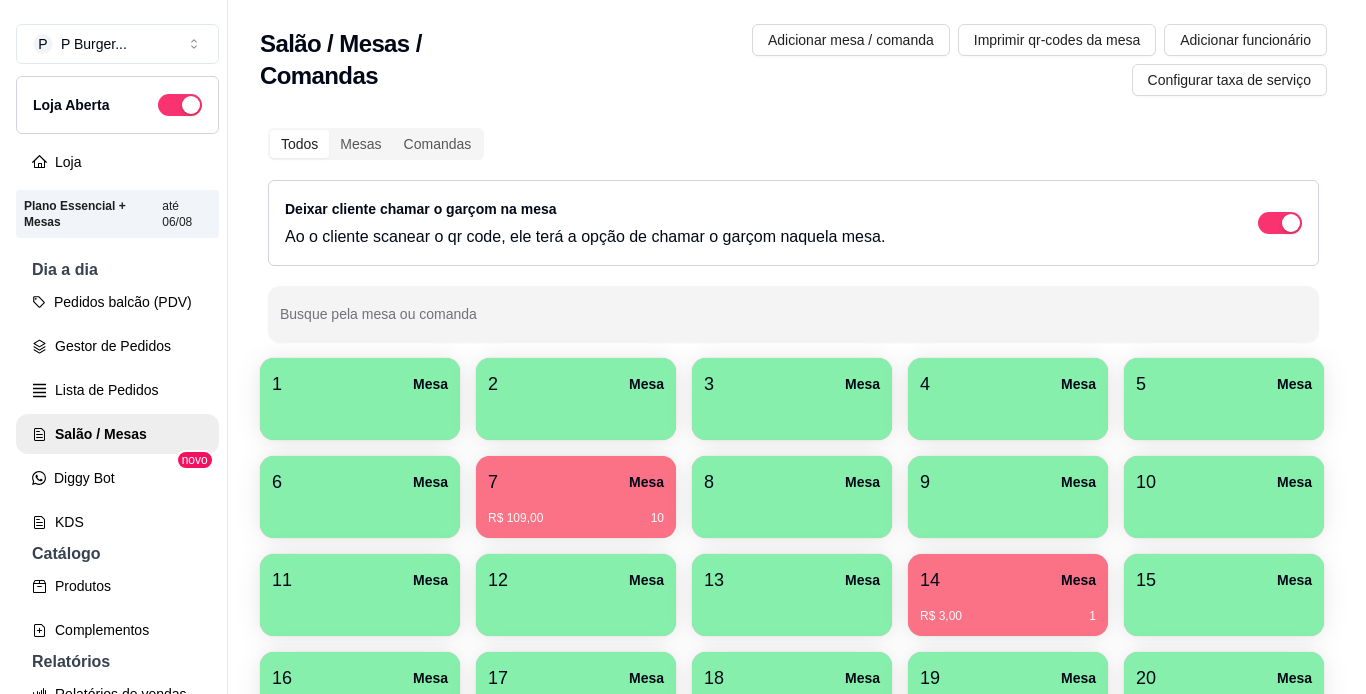 scroll, scrollTop: 0, scrollLeft: 0, axis: both 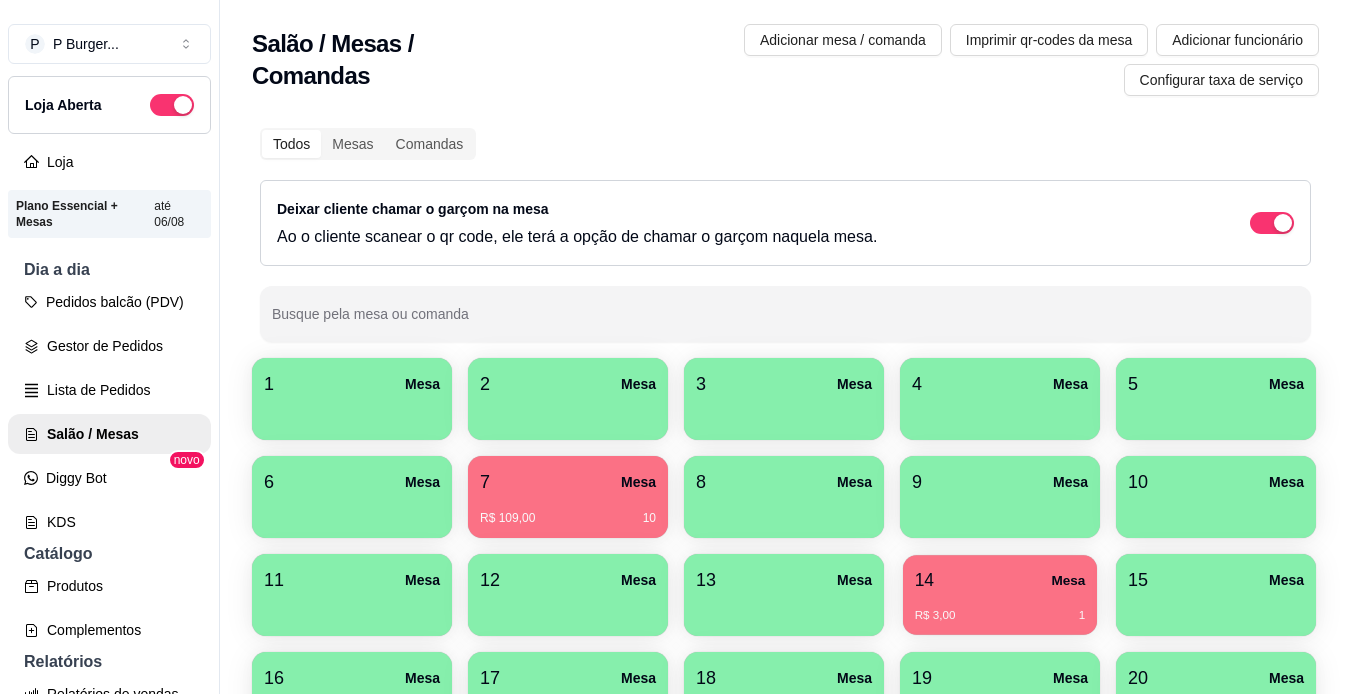 click on "14 Mesa R$ 3,00 1" at bounding box center (1000, 595) 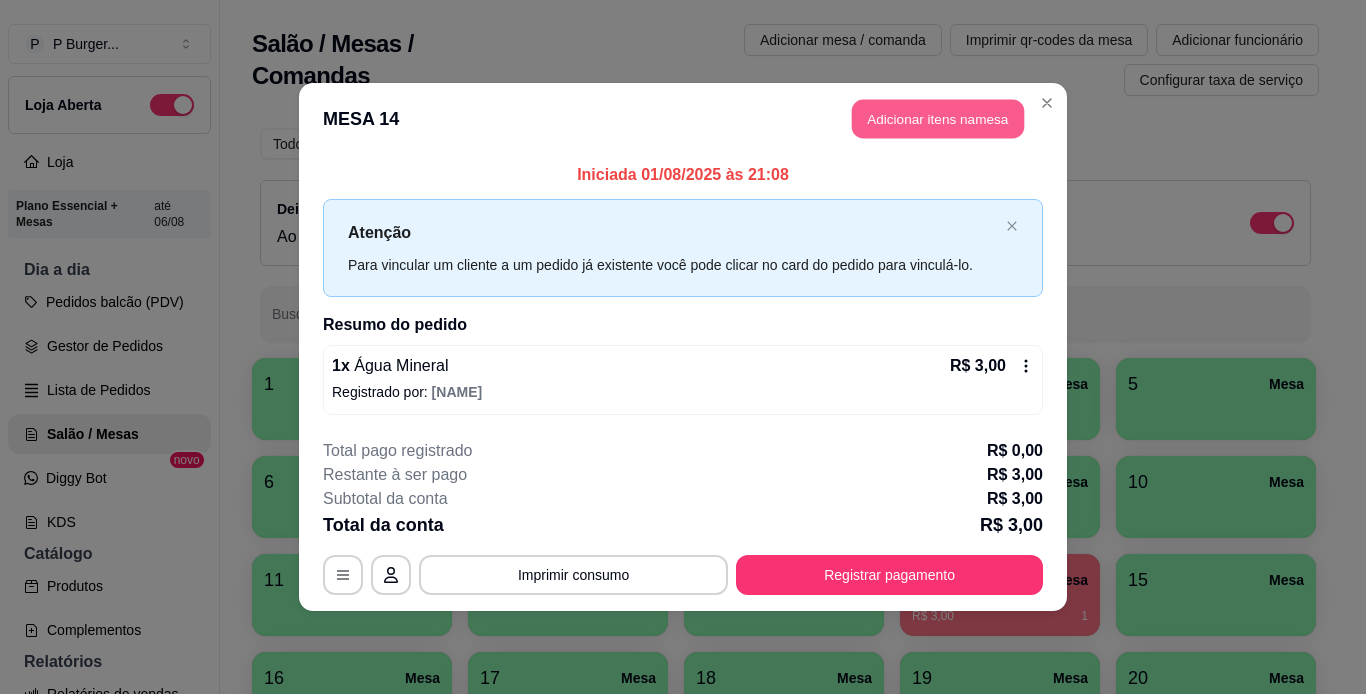 click on "Adicionar itens na  mesa" at bounding box center [938, 119] 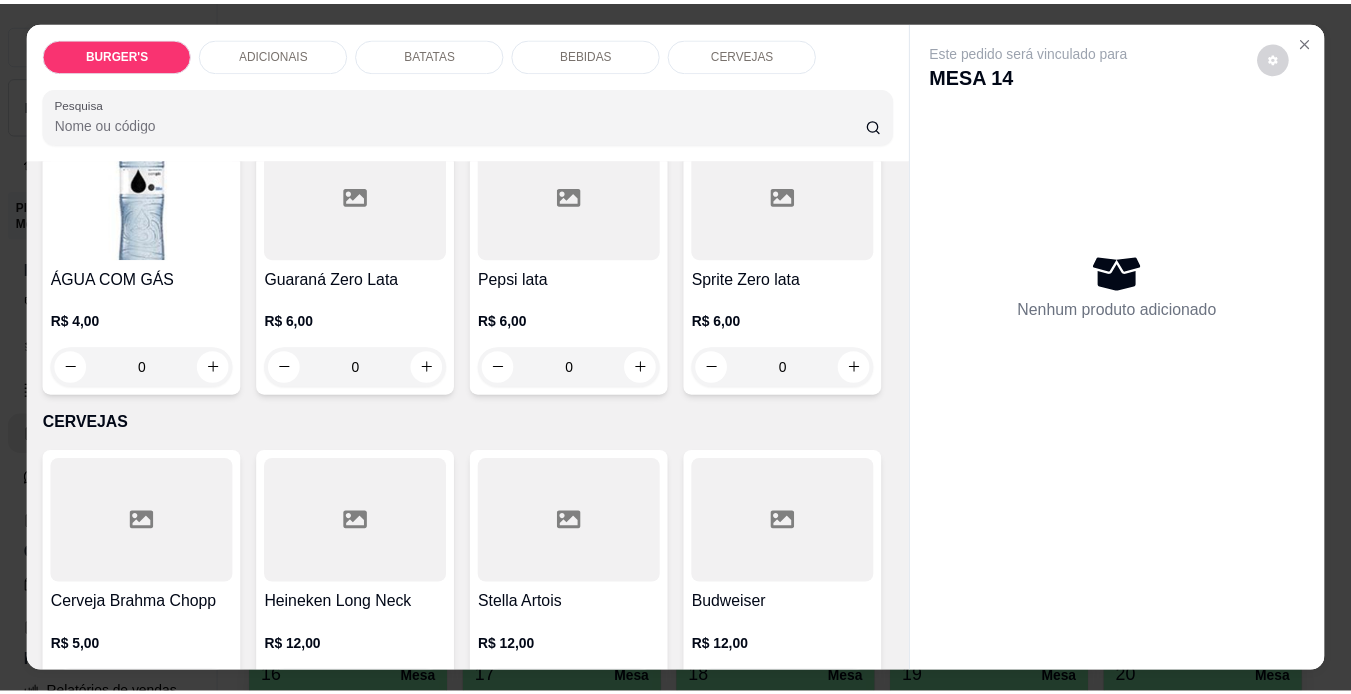 scroll, scrollTop: 2983, scrollLeft: 0, axis: vertical 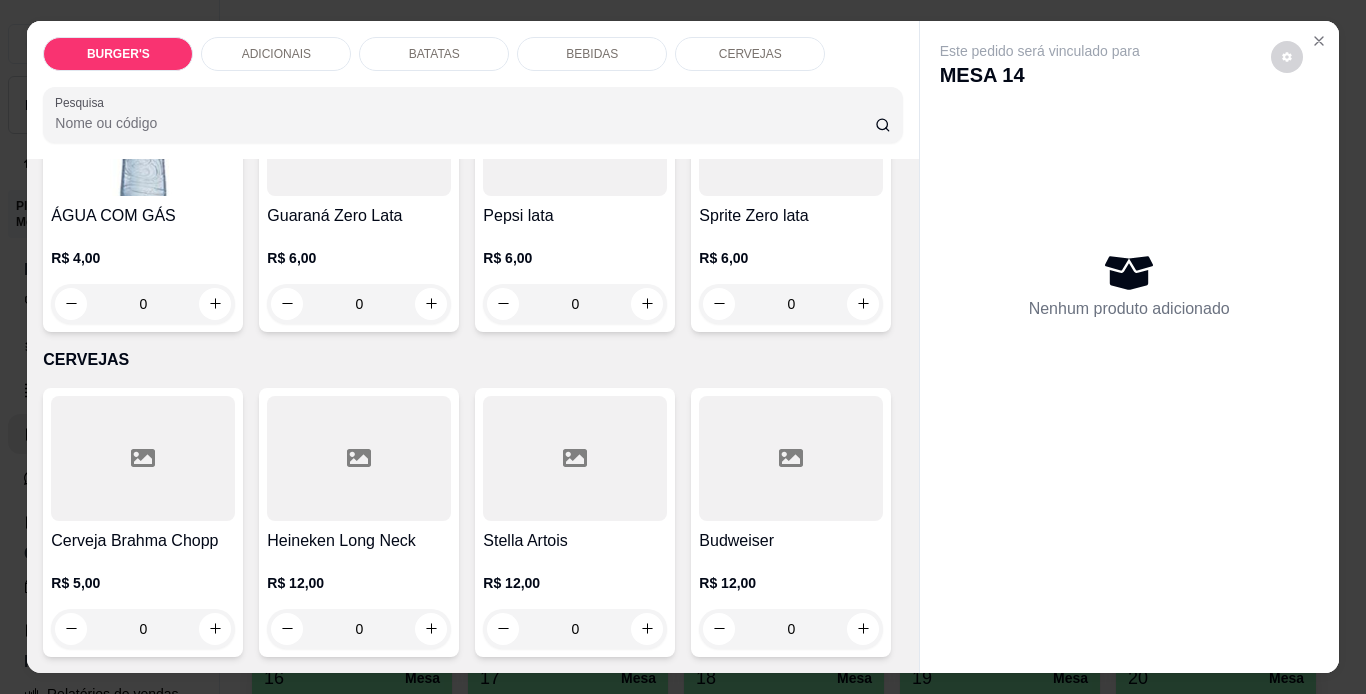 click at bounding box center (359, -152) 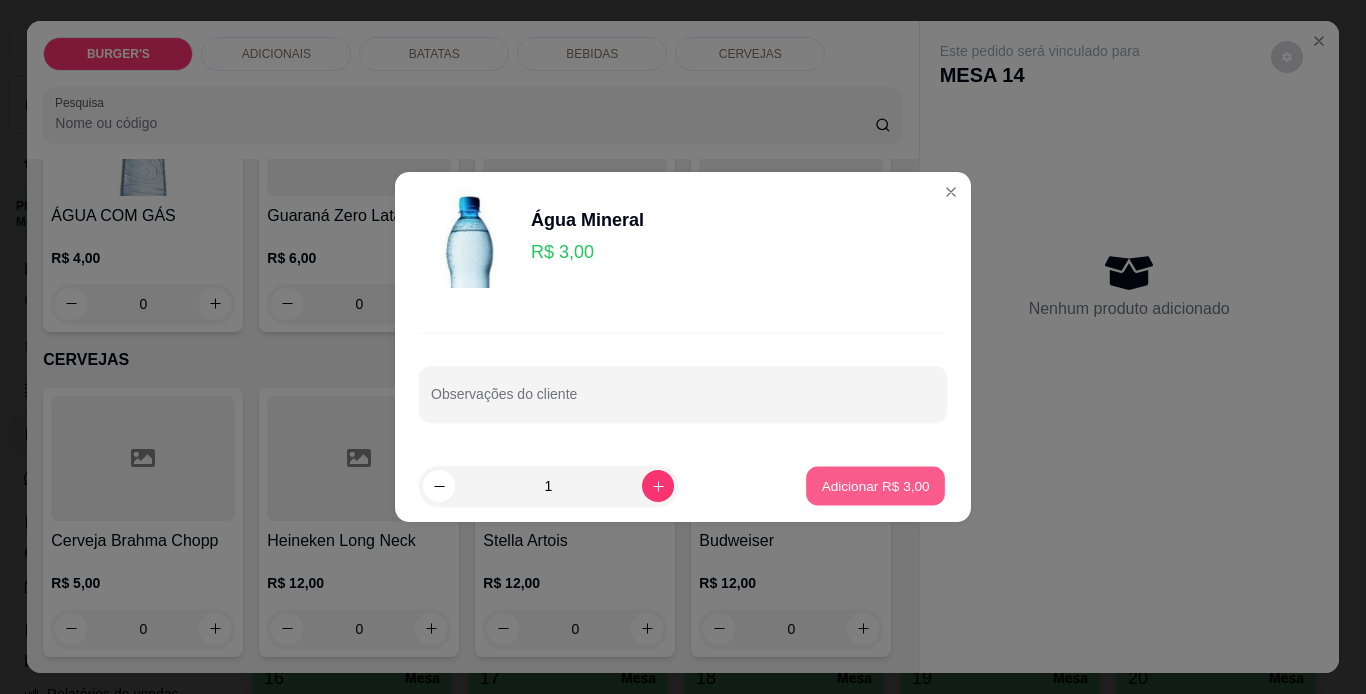 click on "Adicionar   R$ 3,00" at bounding box center [875, 485] 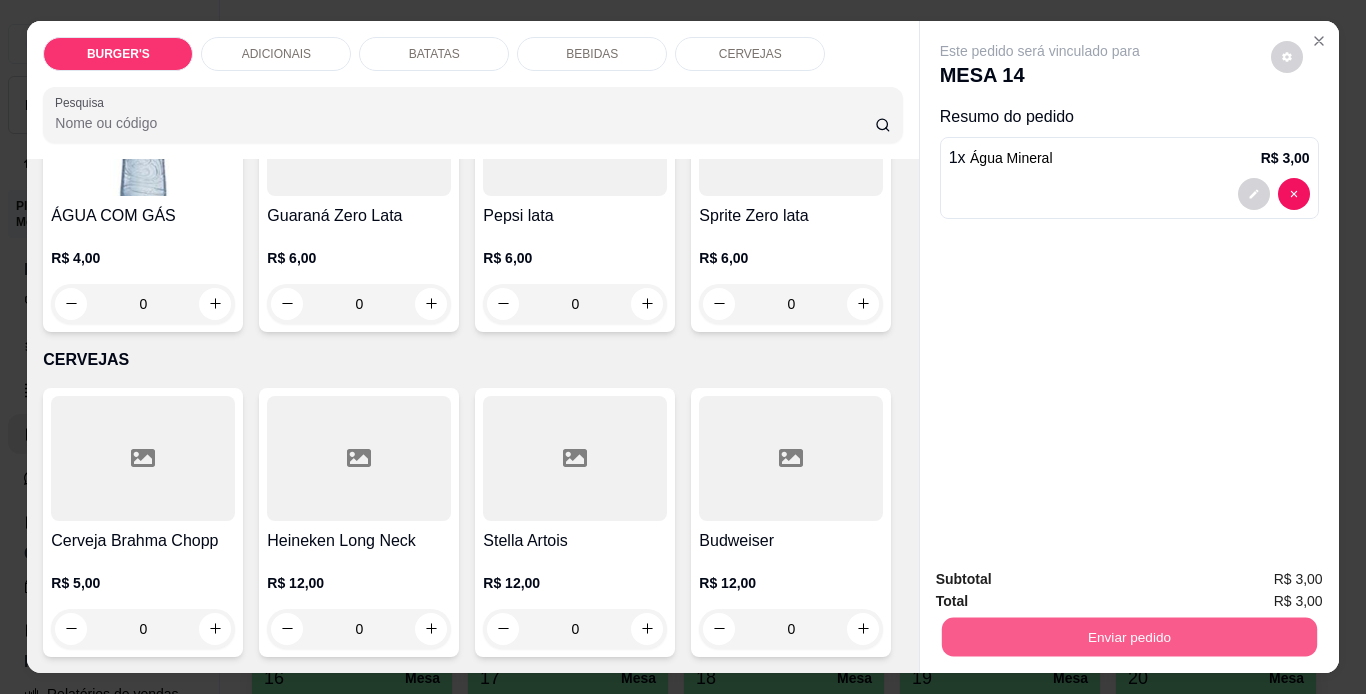 click on "Enviar pedido" at bounding box center [1128, 637] 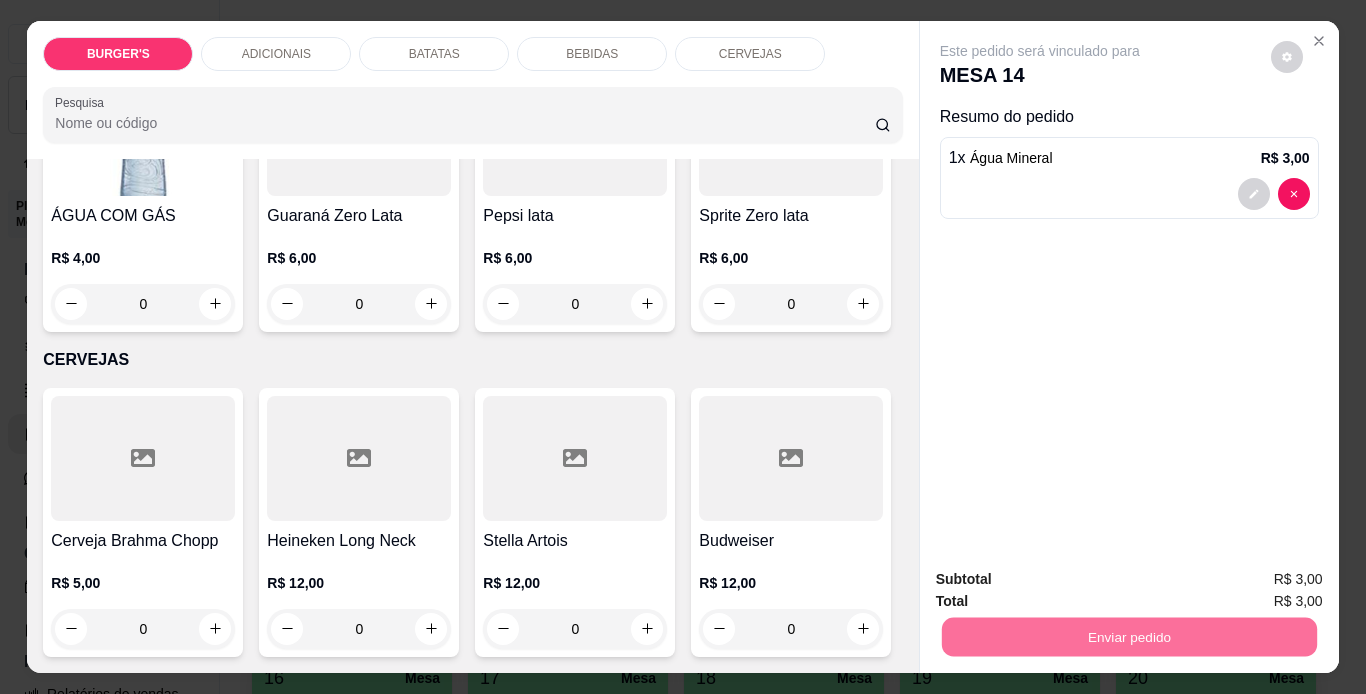 click on "Sim, quero registrar" at bounding box center (1253, 580) 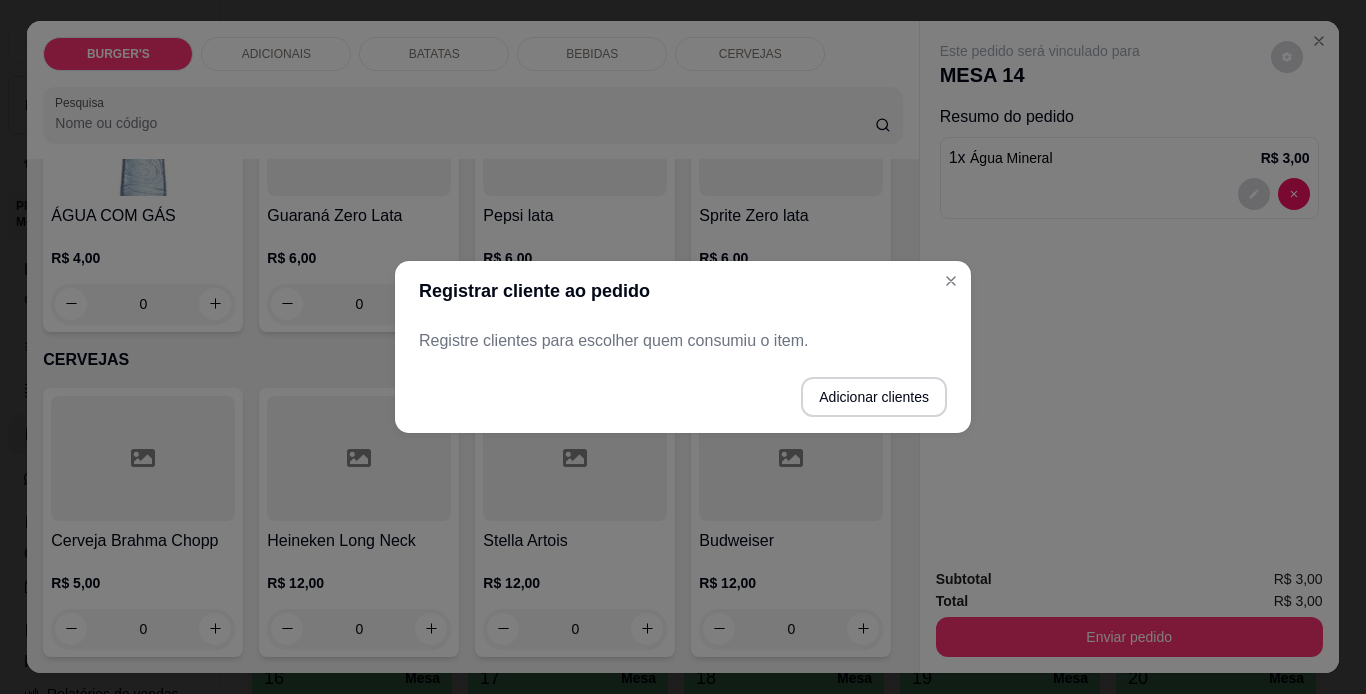 click on "Registre clientes para escolher quem consumiu o item." at bounding box center (683, 341) 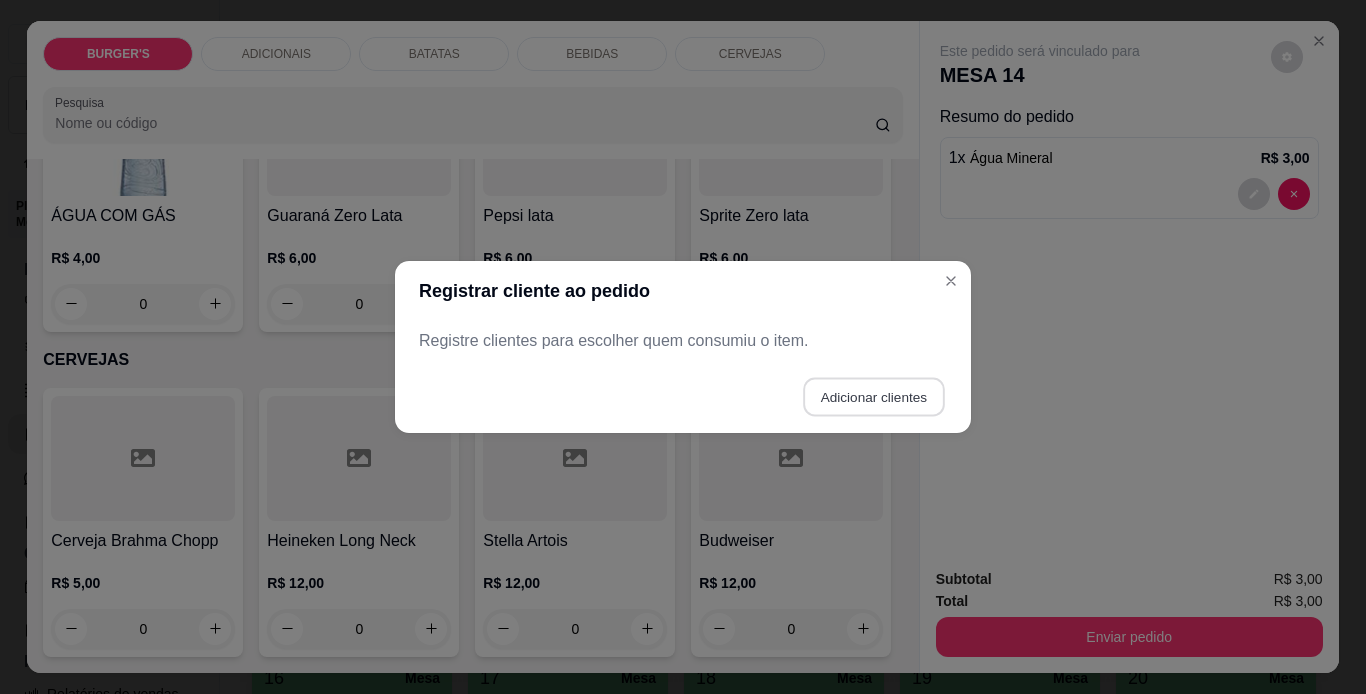 click on "Adicionar clientes" at bounding box center [873, 397] 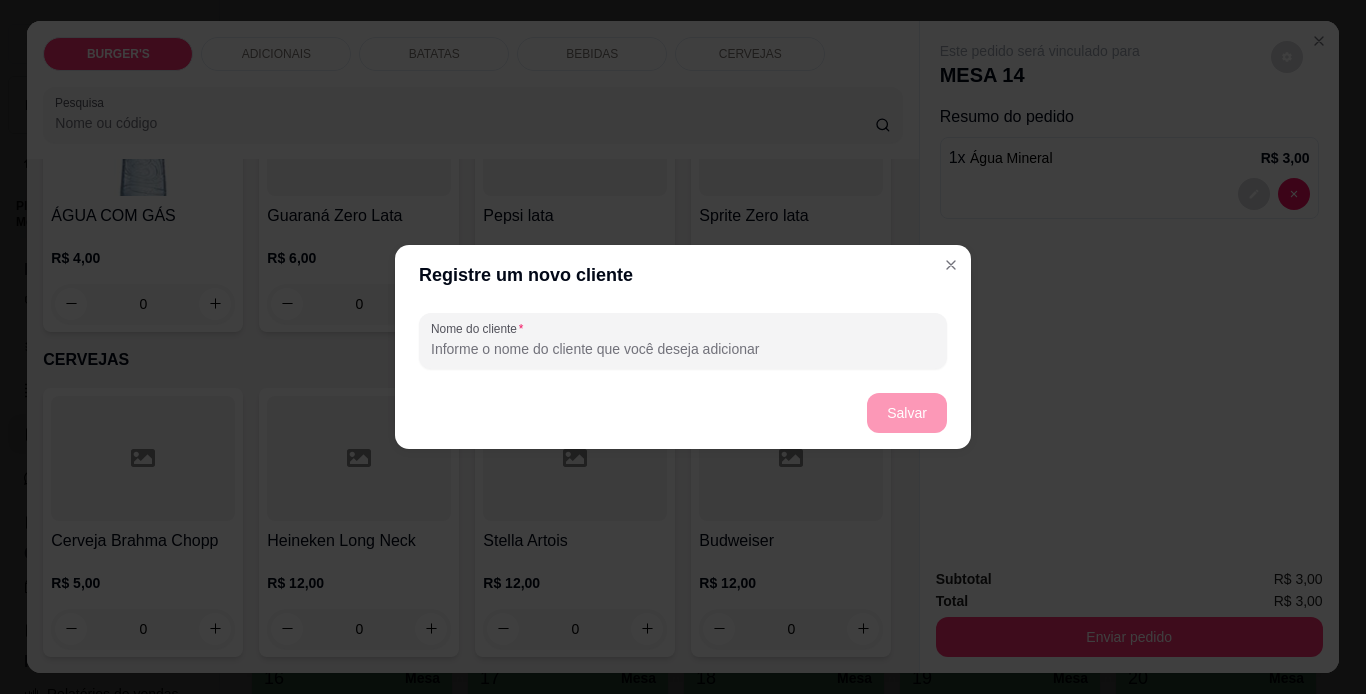 click on "Nome do cliente" at bounding box center (683, 349) 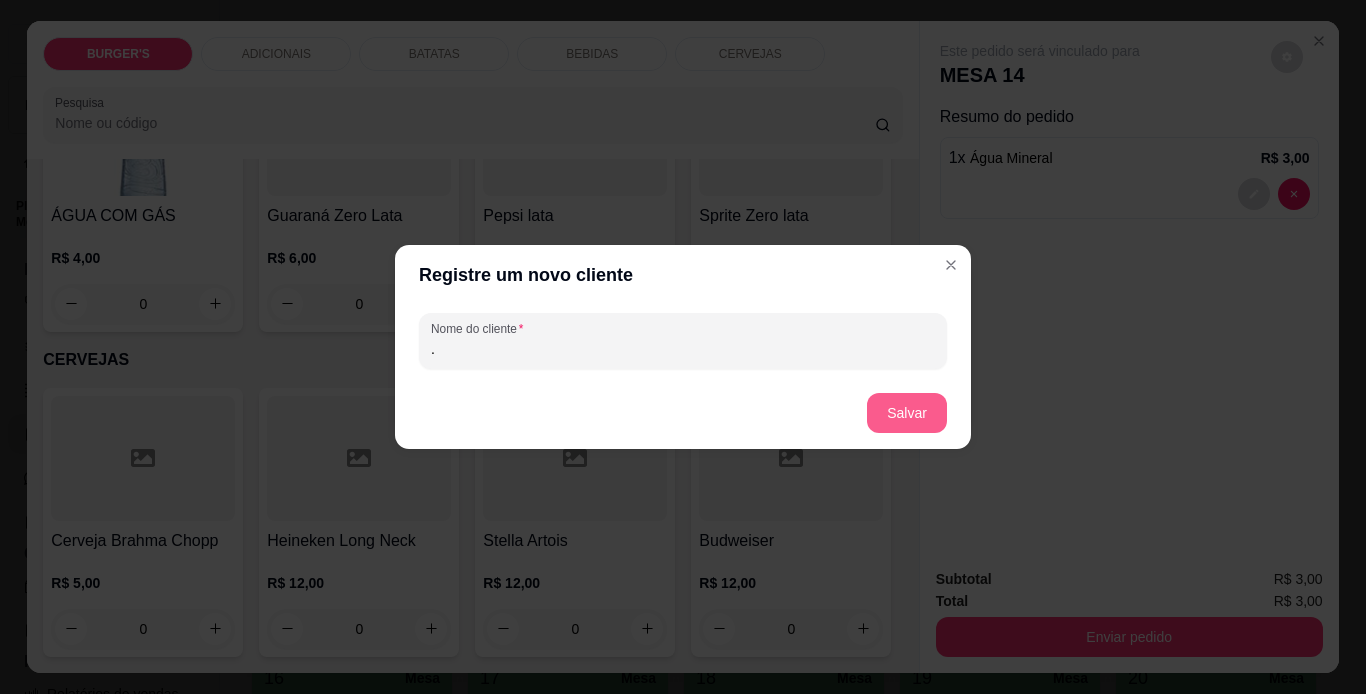 type on "." 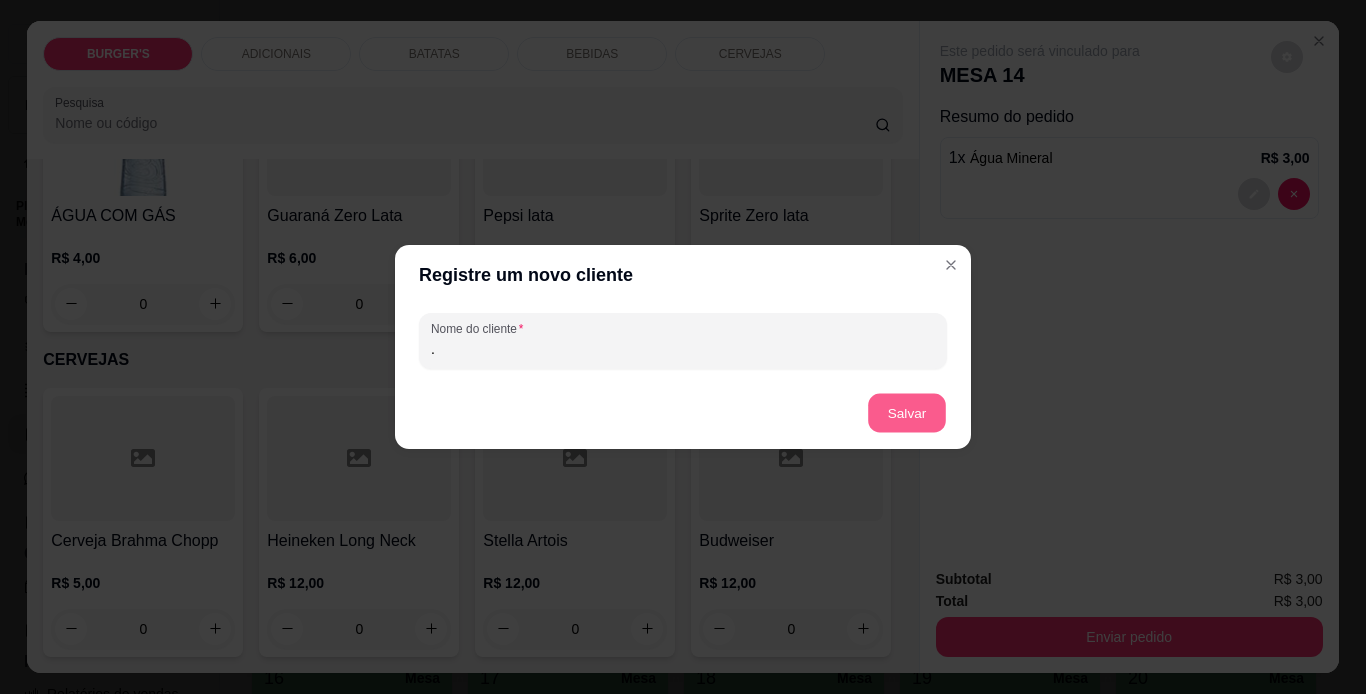 click on "Salvar" at bounding box center [907, 413] 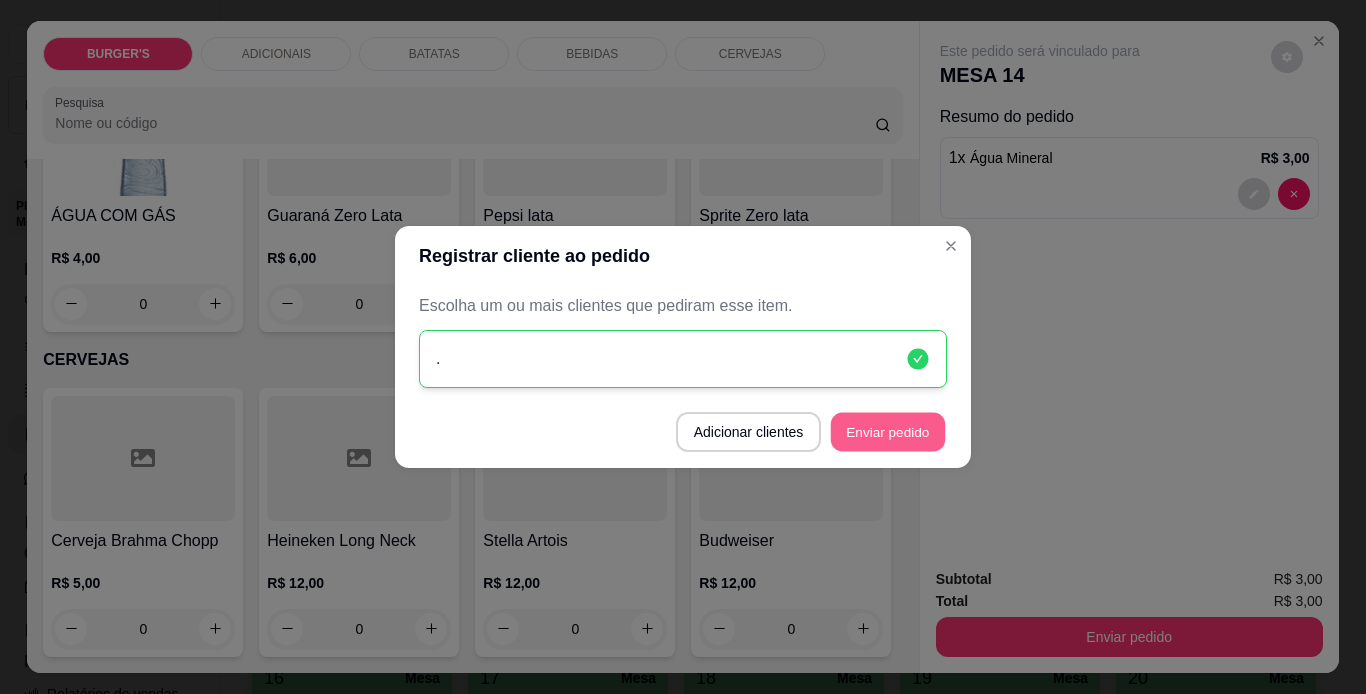 click on "Enviar pedido" at bounding box center (888, 432) 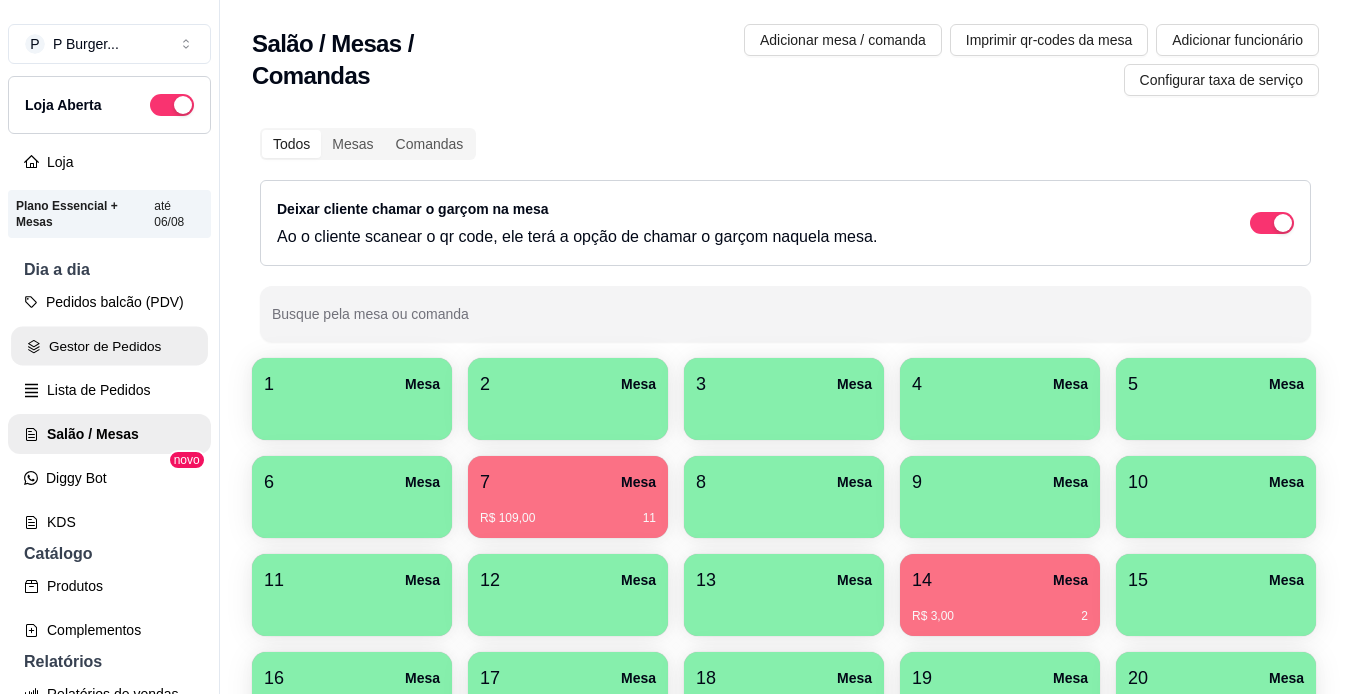 click on "Gestor de Pedidos" at bounding box center [109, 346] 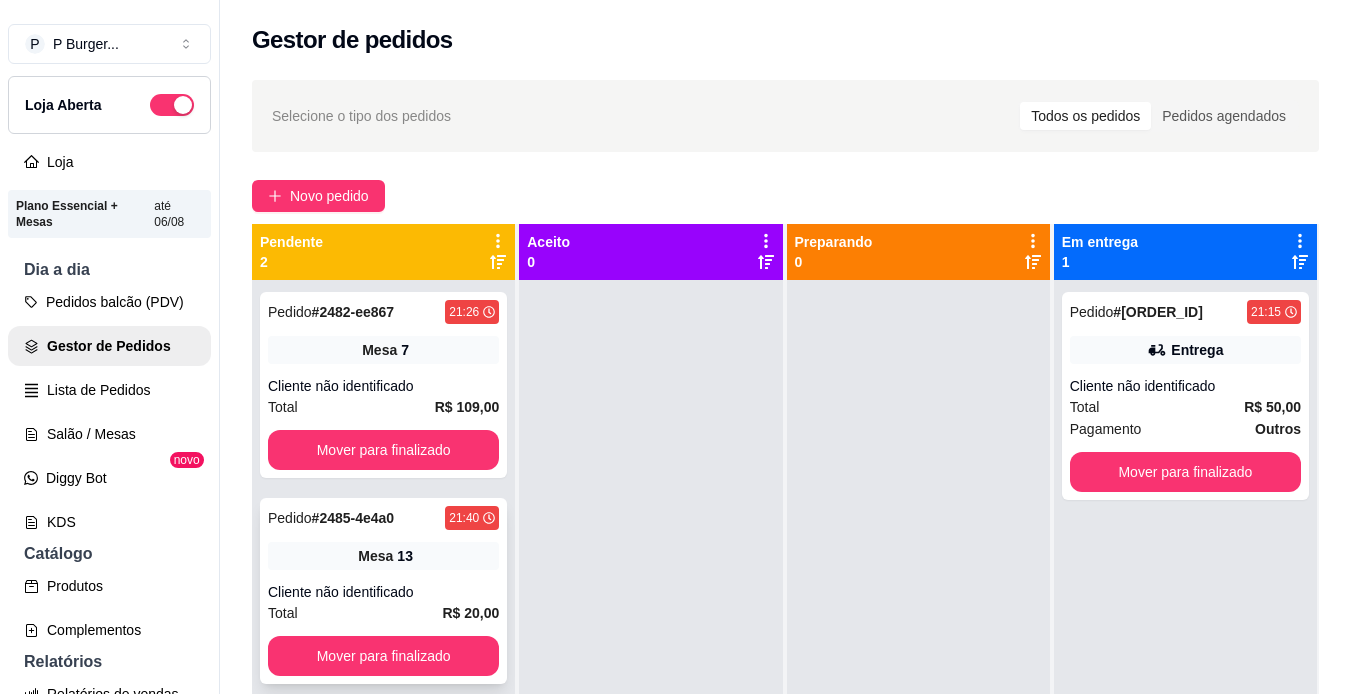 click on "Total R$ 20,00" at bounding box center (383, 613) 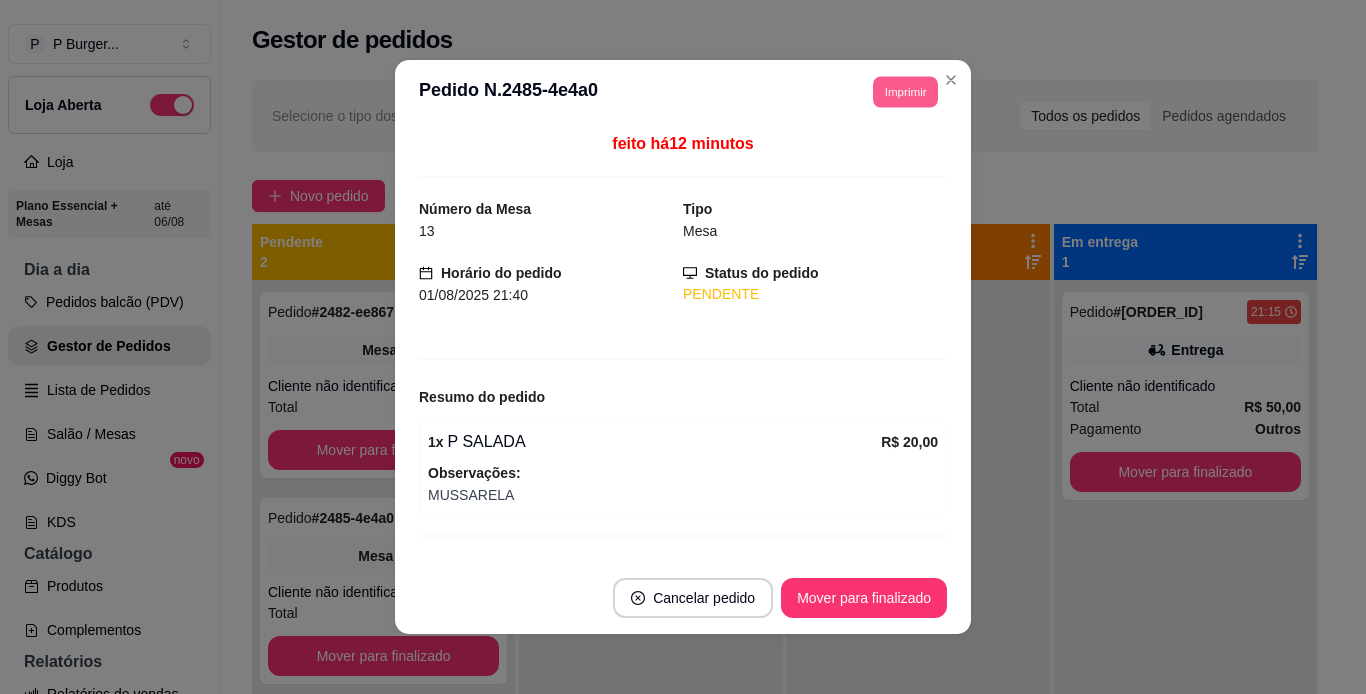 click on "Imprimir" at bounding box center [905, 91] 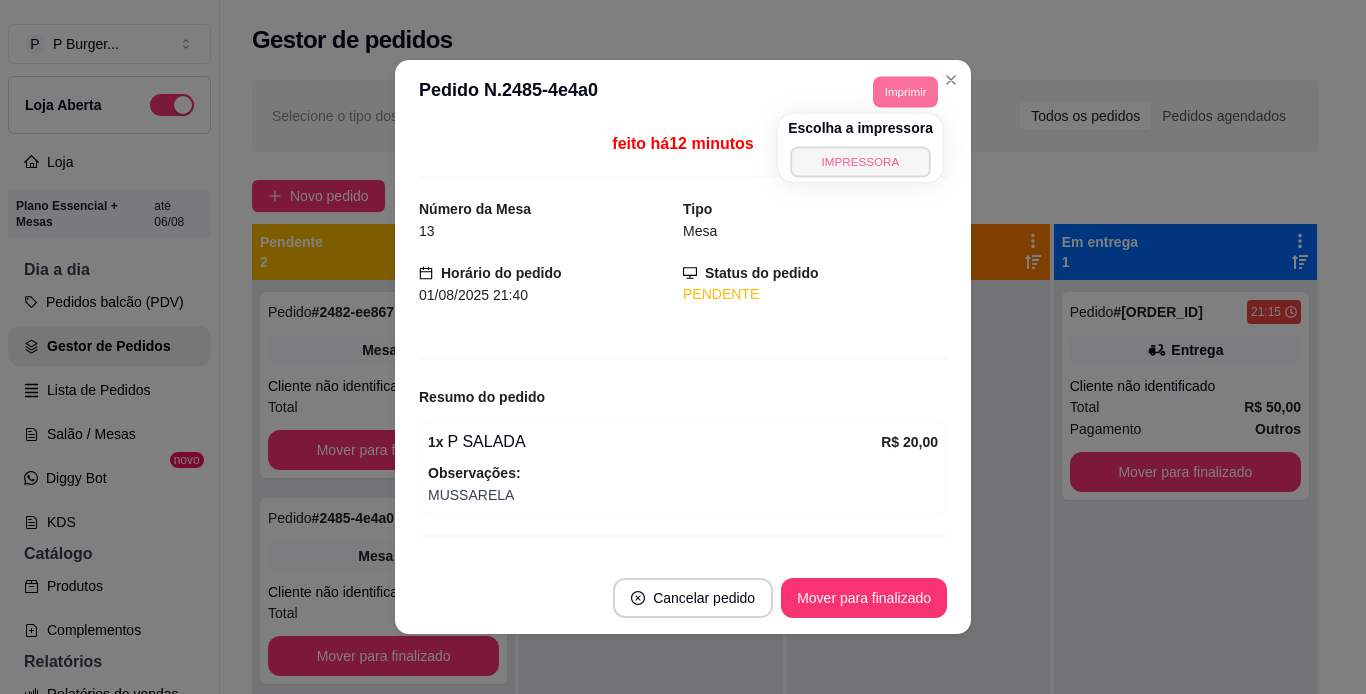click on "IMPRESSORA" at bounding box center (860, 161) 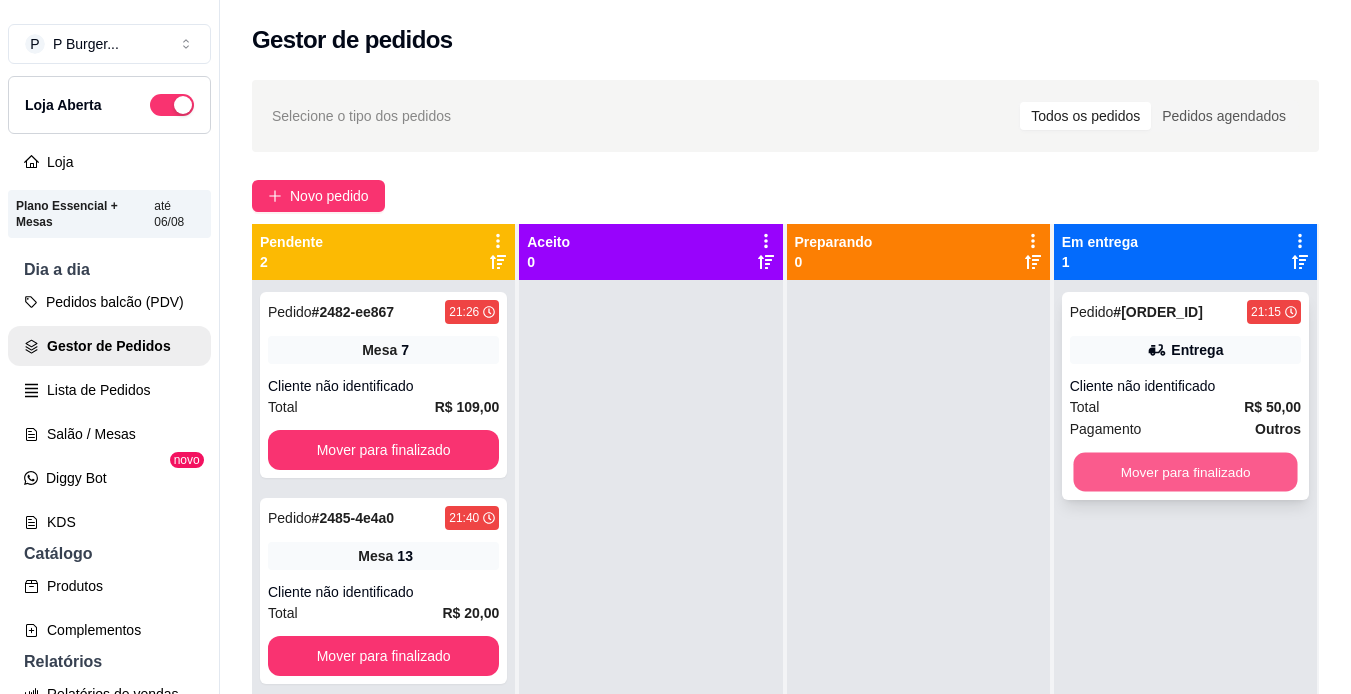 click on "Mover para finalizado" at bounding box center [1185, 472] 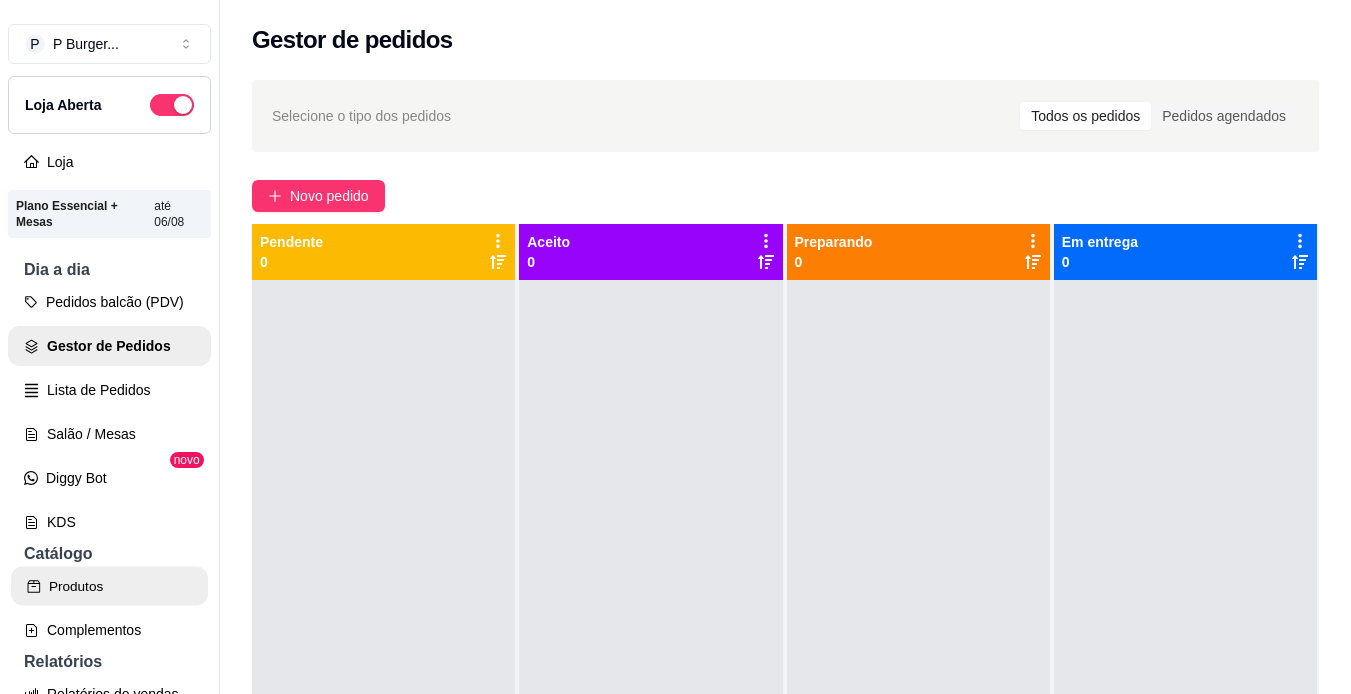 click on "Produtos" at bounding box center (109, 586) 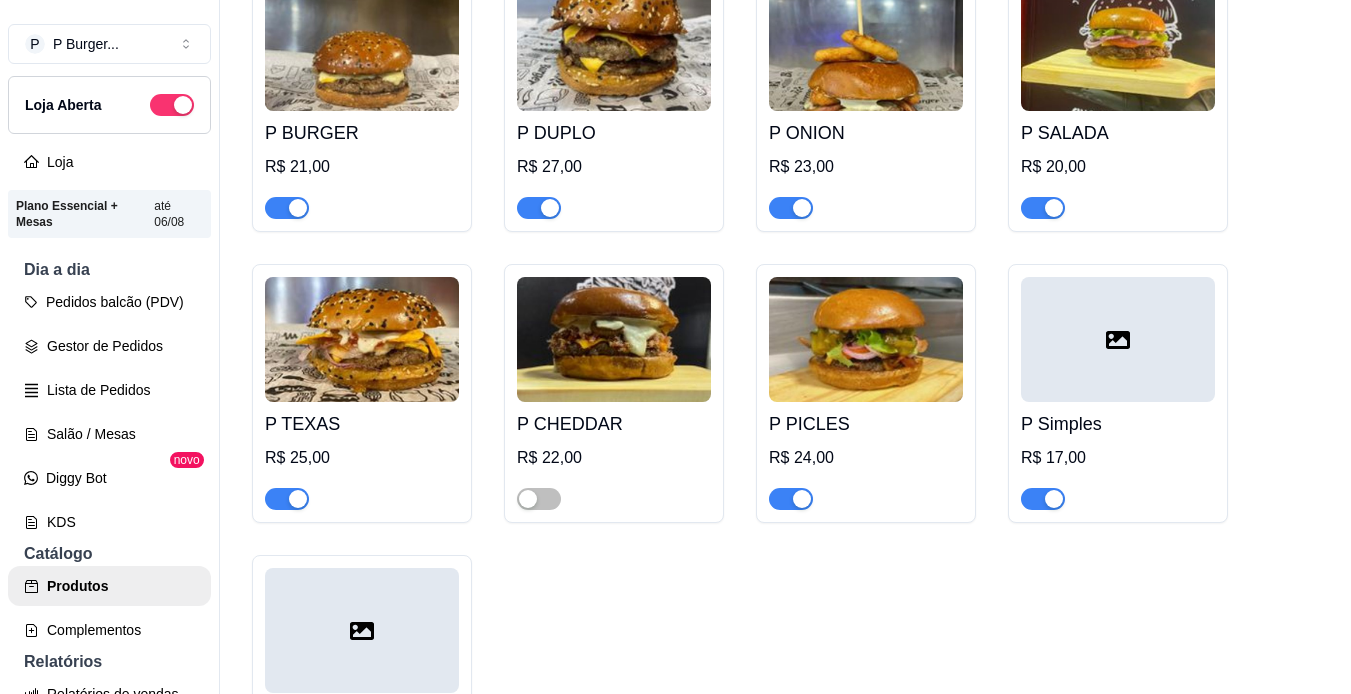 scroll, scrollTop: 310, scrollLeft: 0, axis: vertical 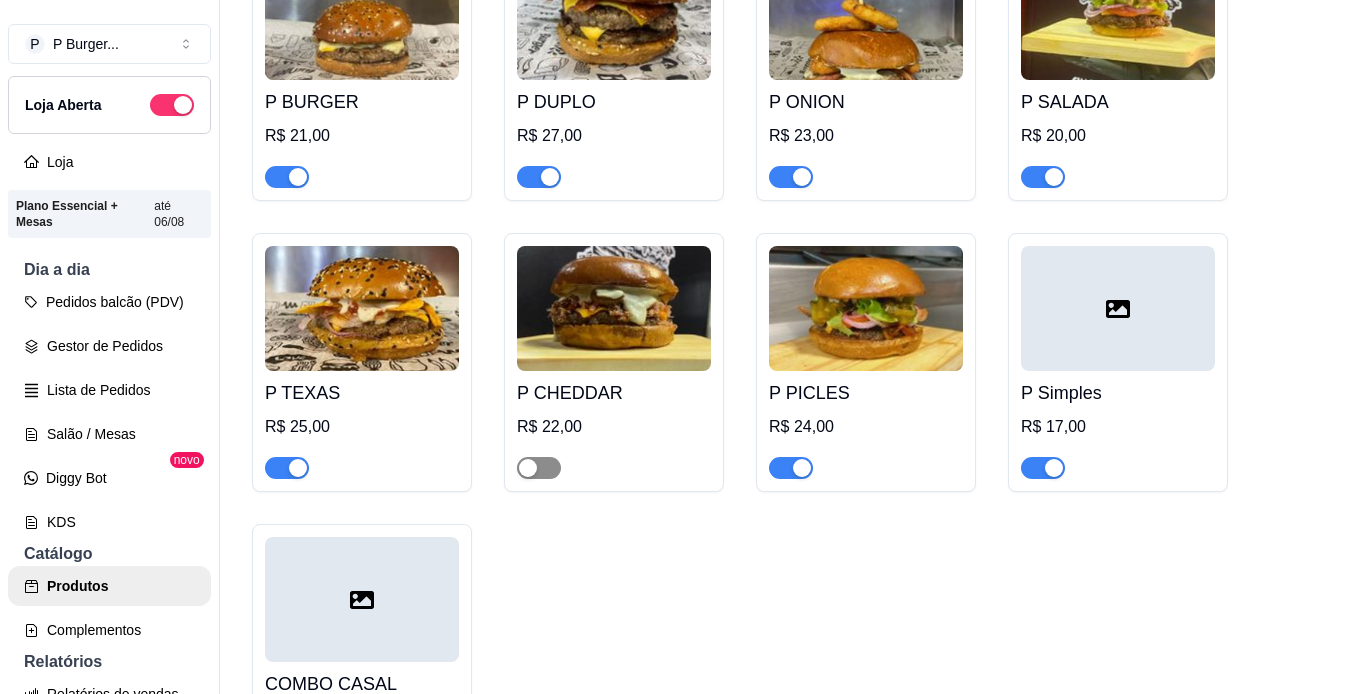 click at bounding box center (539, 468) 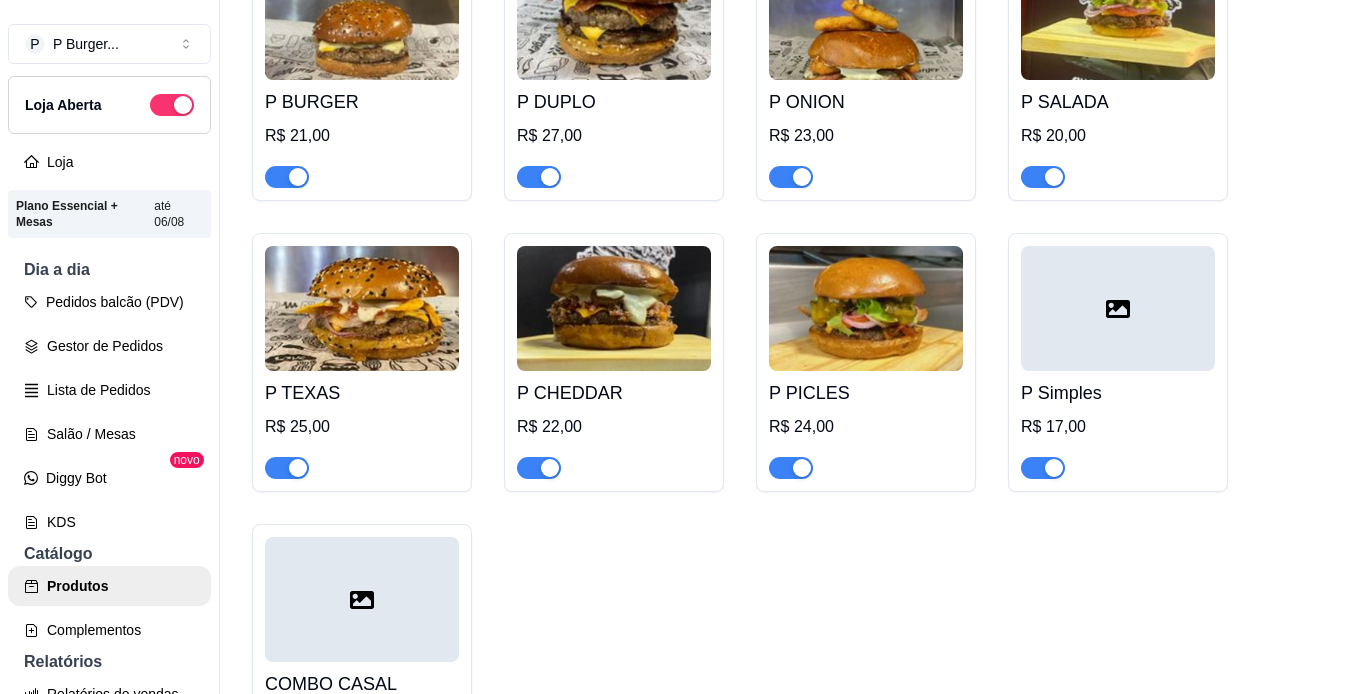 click at bounding box center [550, 468] 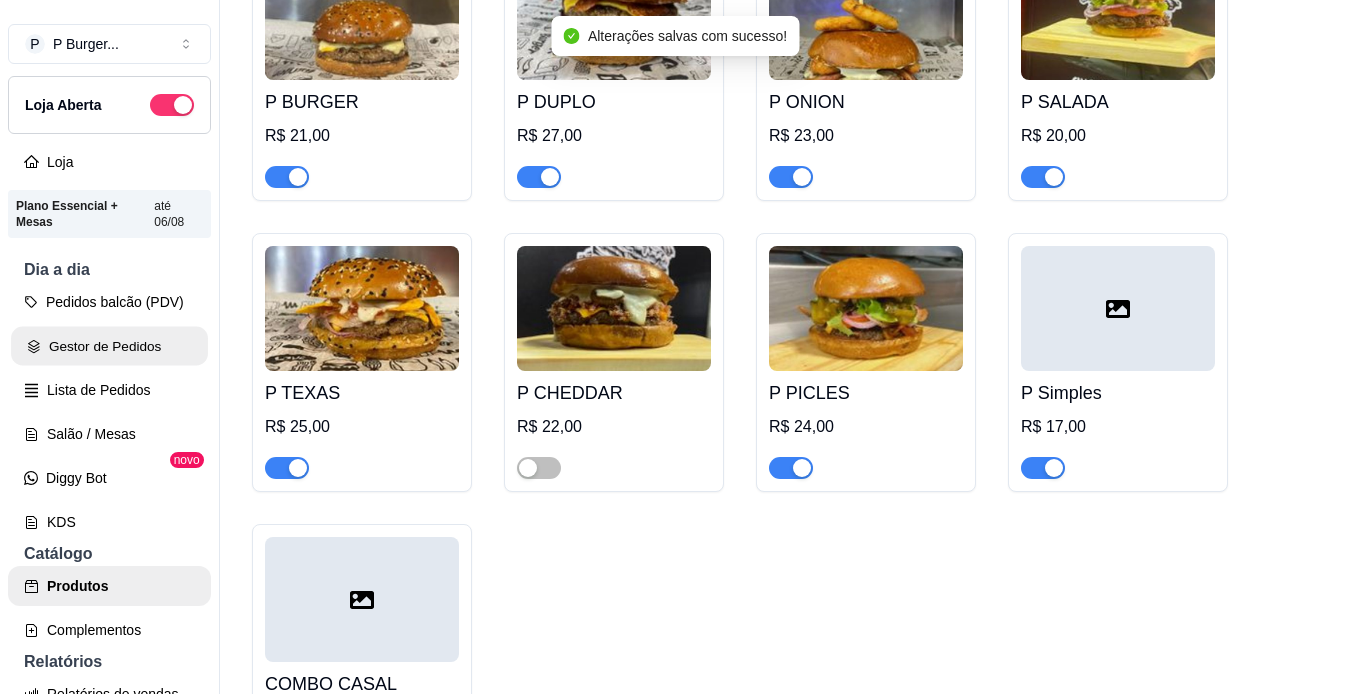 click on "Gestor de Pedidos" at bounding box center [109, 346] 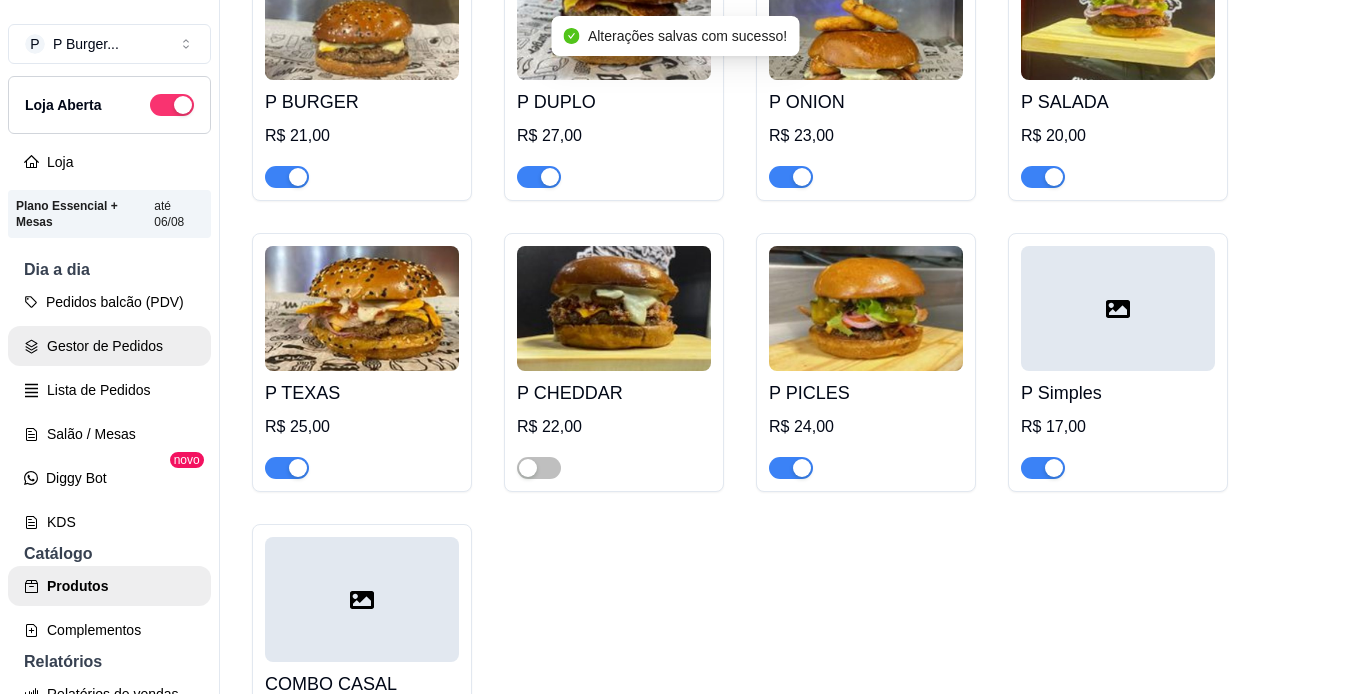 scroll, scrollTop: 0, scrollLeft: 0, axis: both 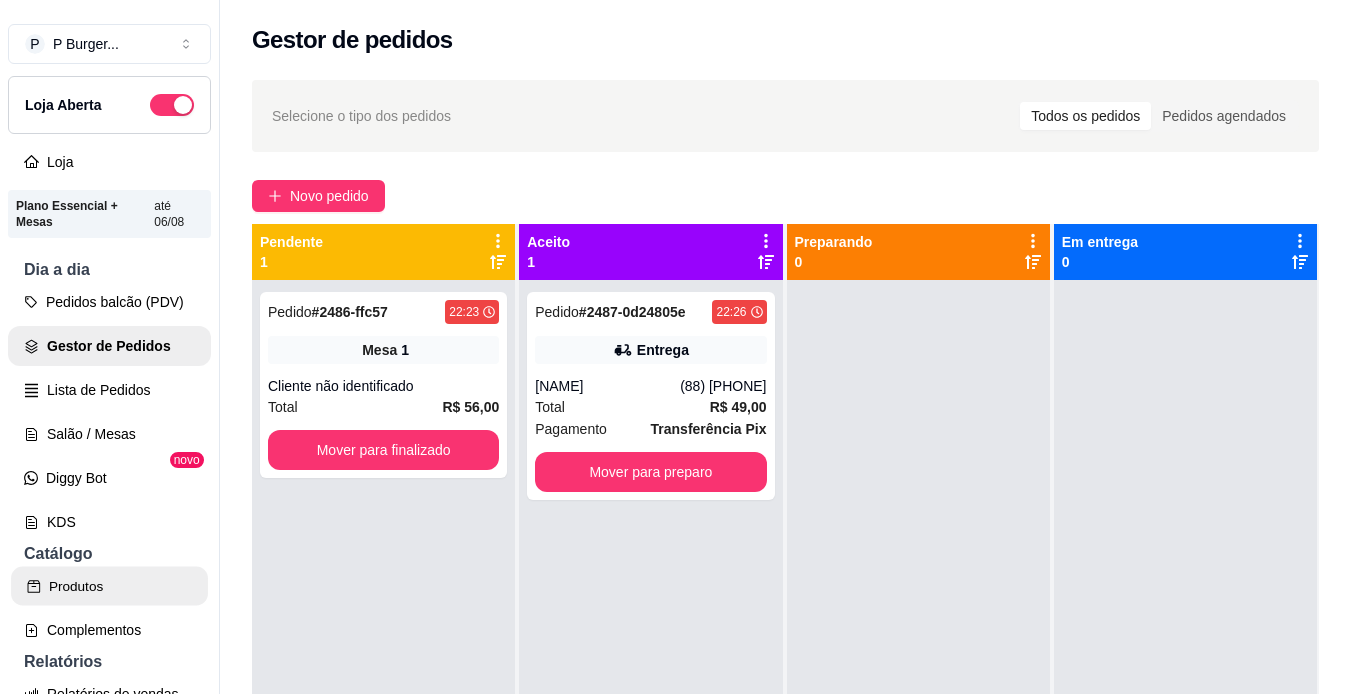 click on "Produtos" at bounding box center (109, 586) 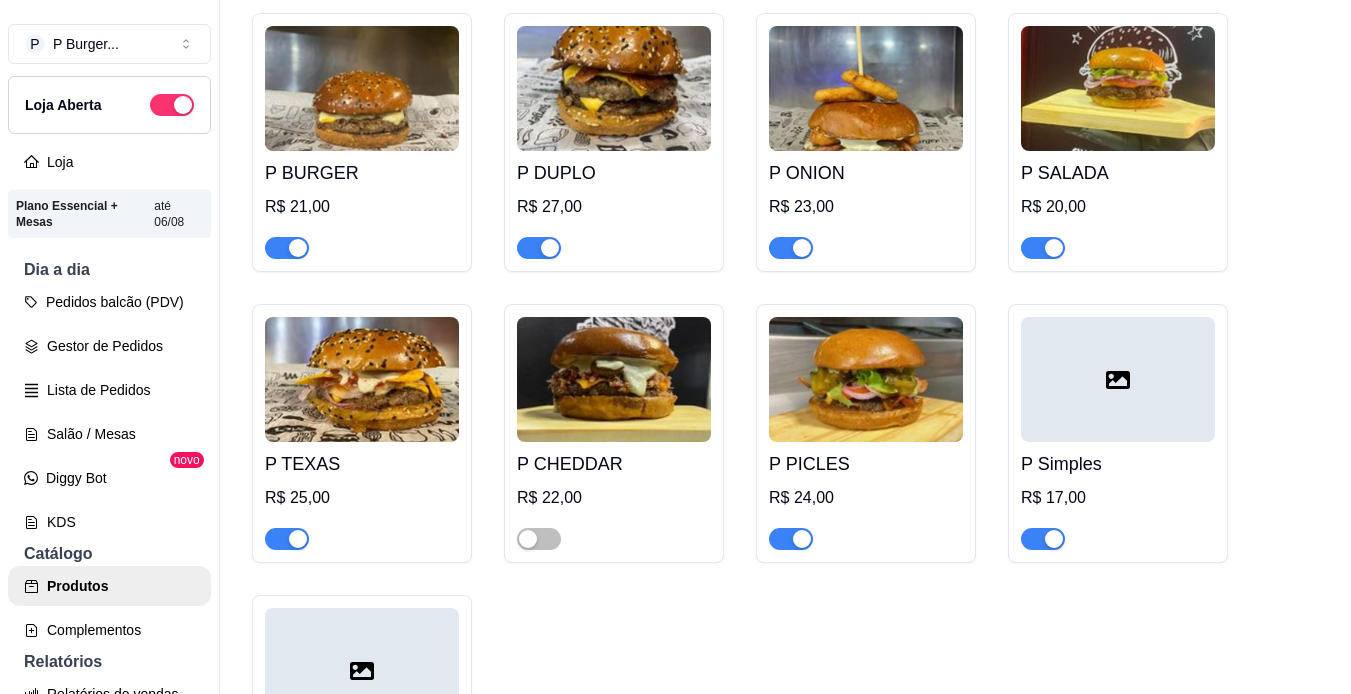 scroll, scrollTop: 249, scrollLeft: 0, axis: vertical 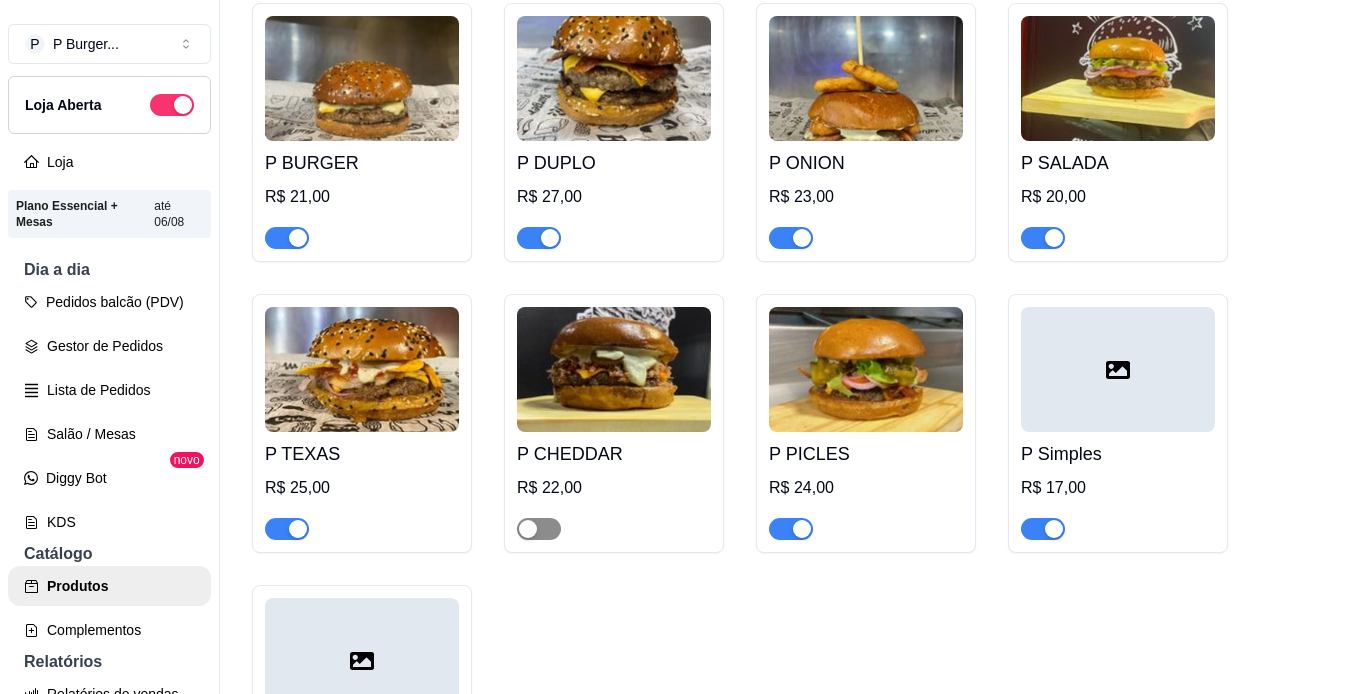 click at bounding box center (539, 529) 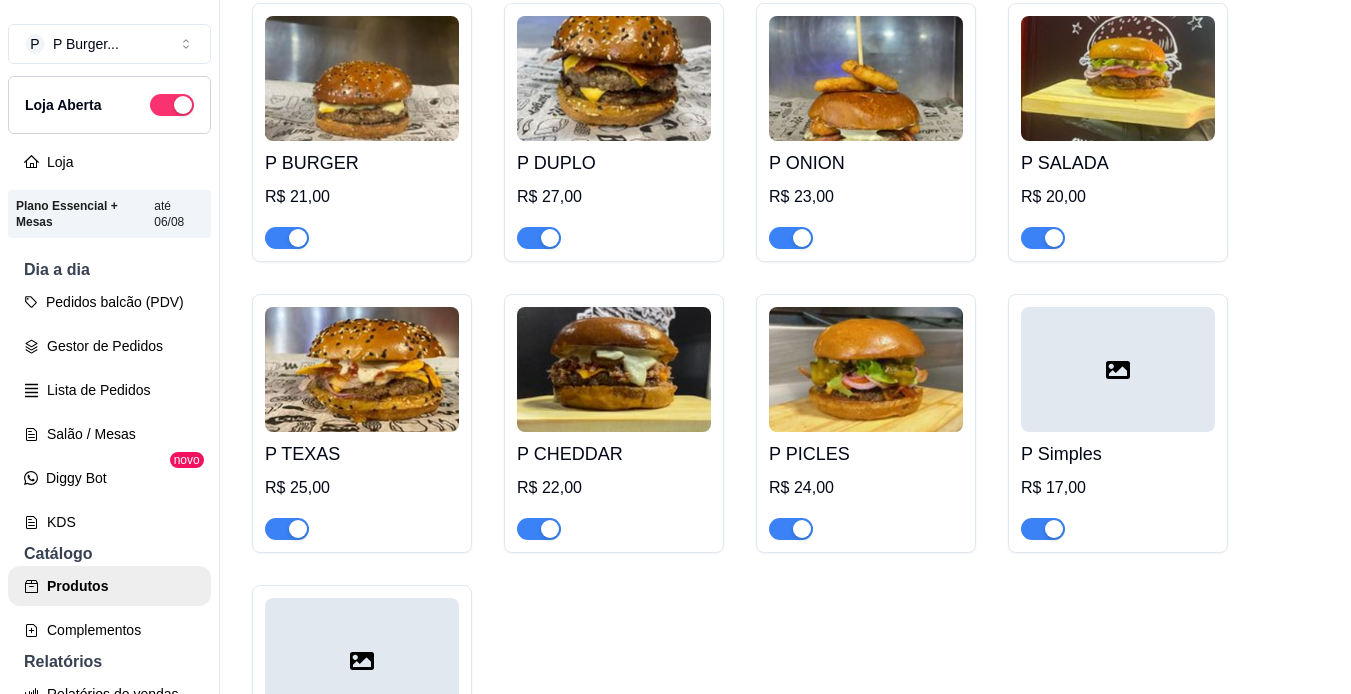 click at bounding box center (550, 529) 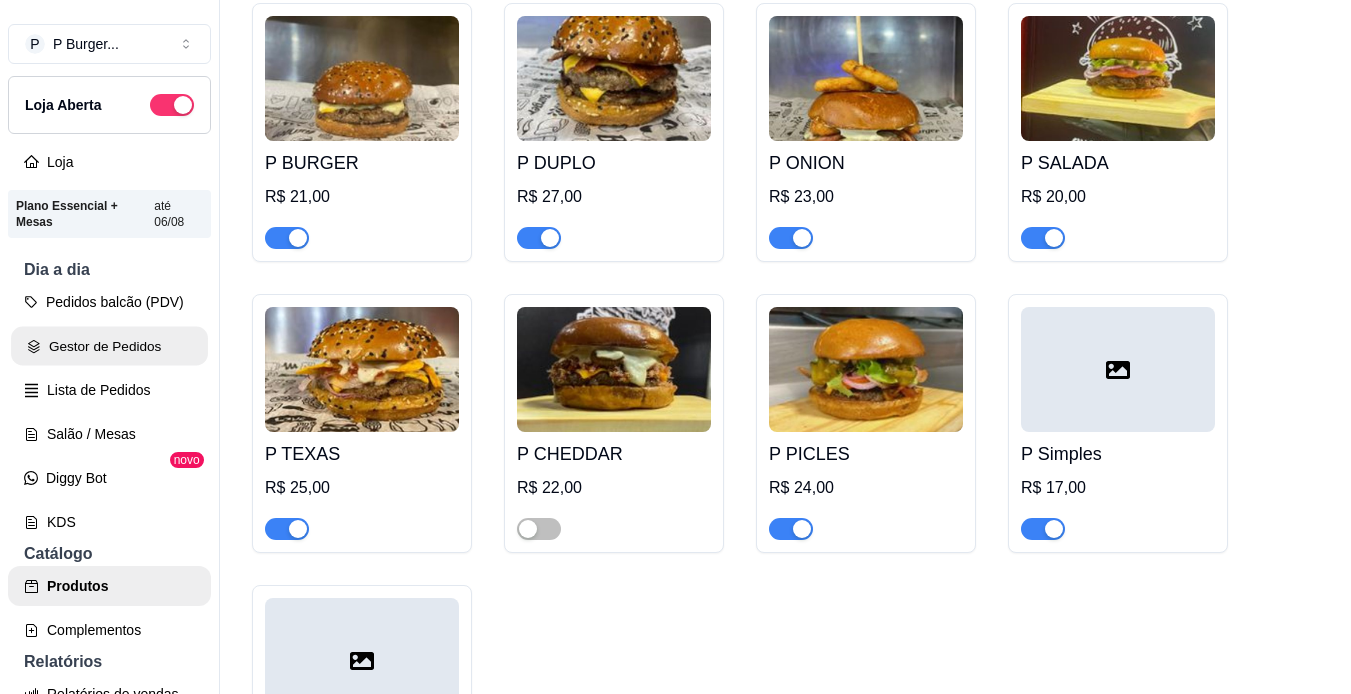 click on "Gestor de Pedidos" at bounding box center (109, 346) 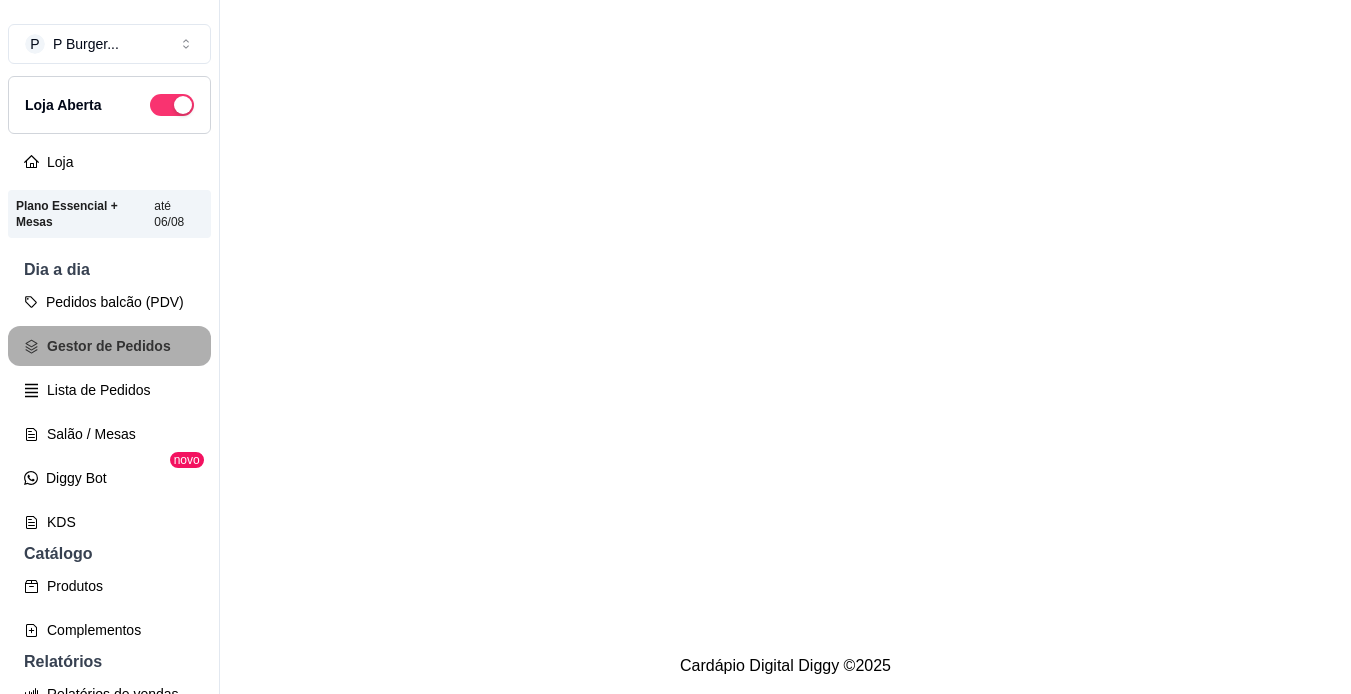 scroll, scrollTop: 0, scrollLeft: 0, axis: both 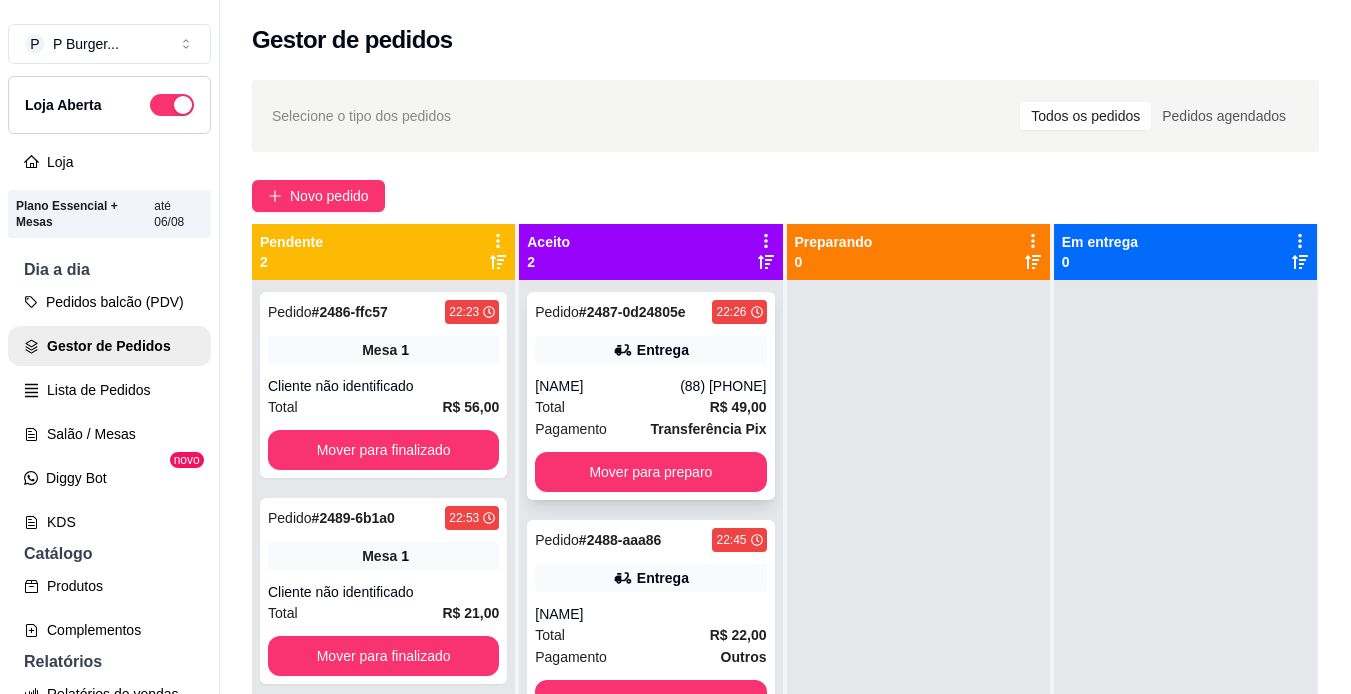 click on "Total R$ 49,00" at bounding box center (650, 407) 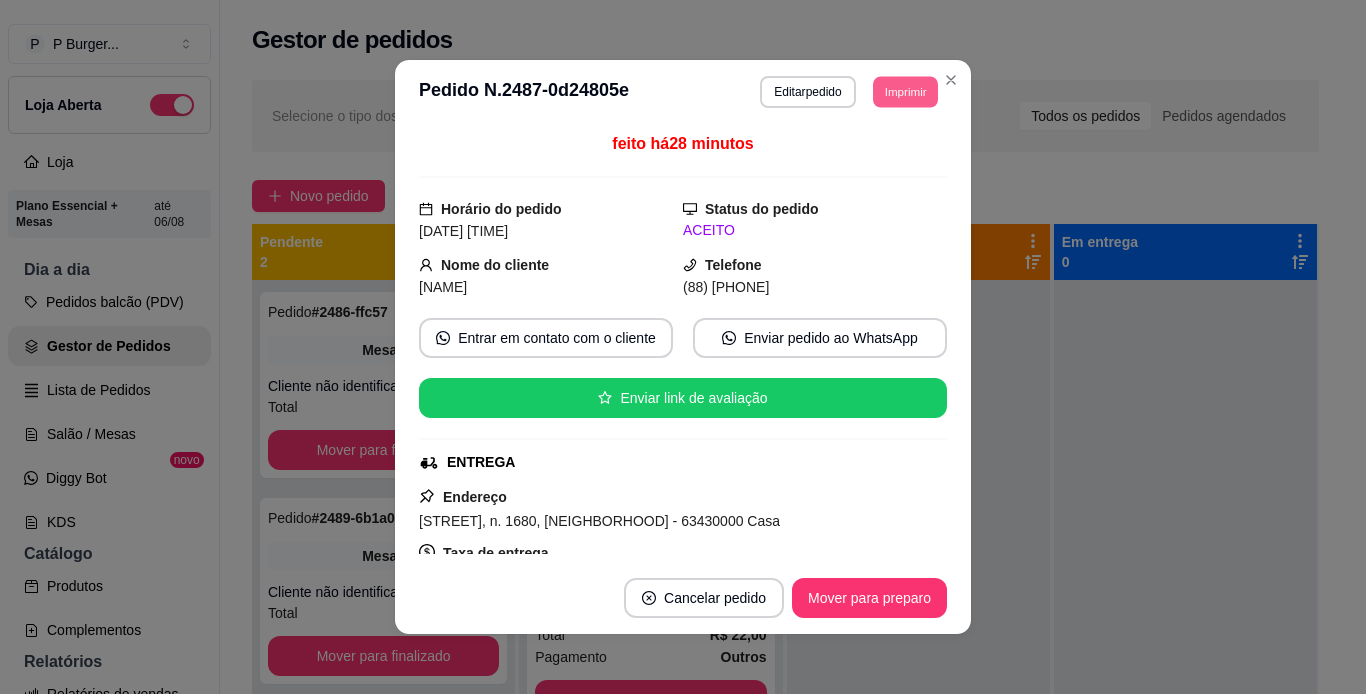 click on "Imprimir" at bounding box center [905, 91] 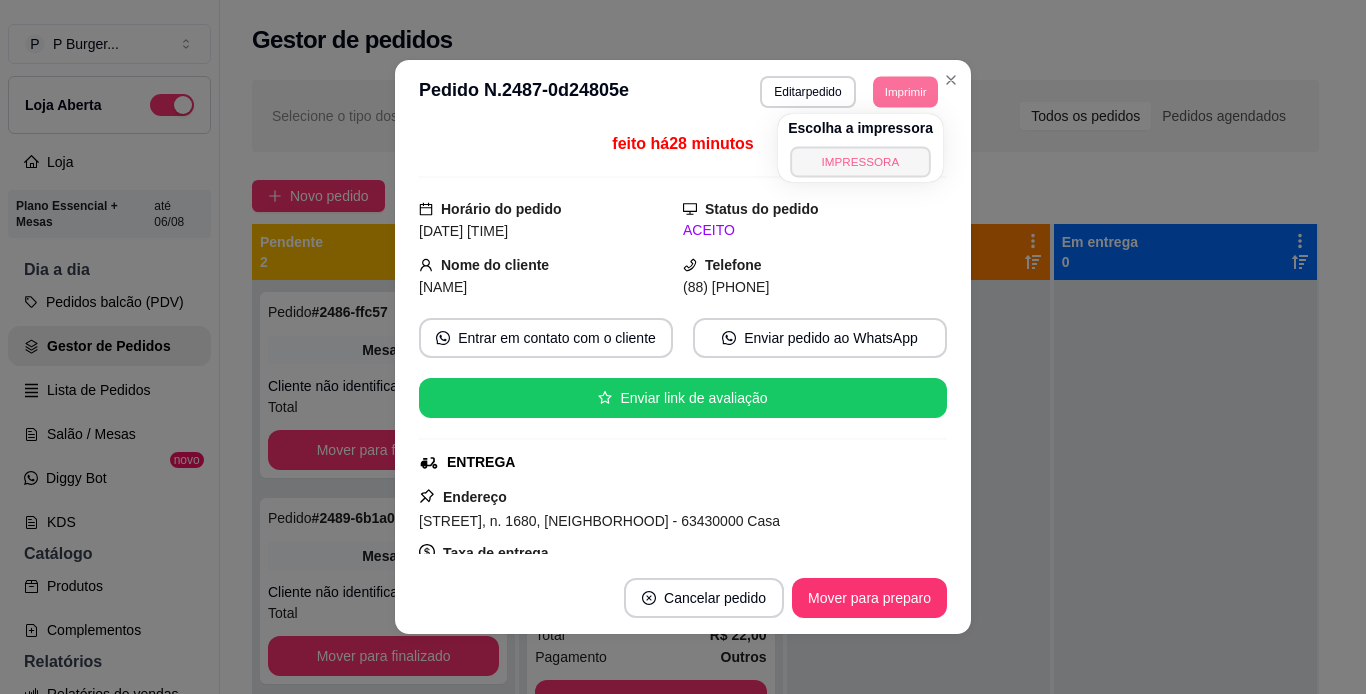 click on "IMPRESSORA" at bounding box center (860, 161) 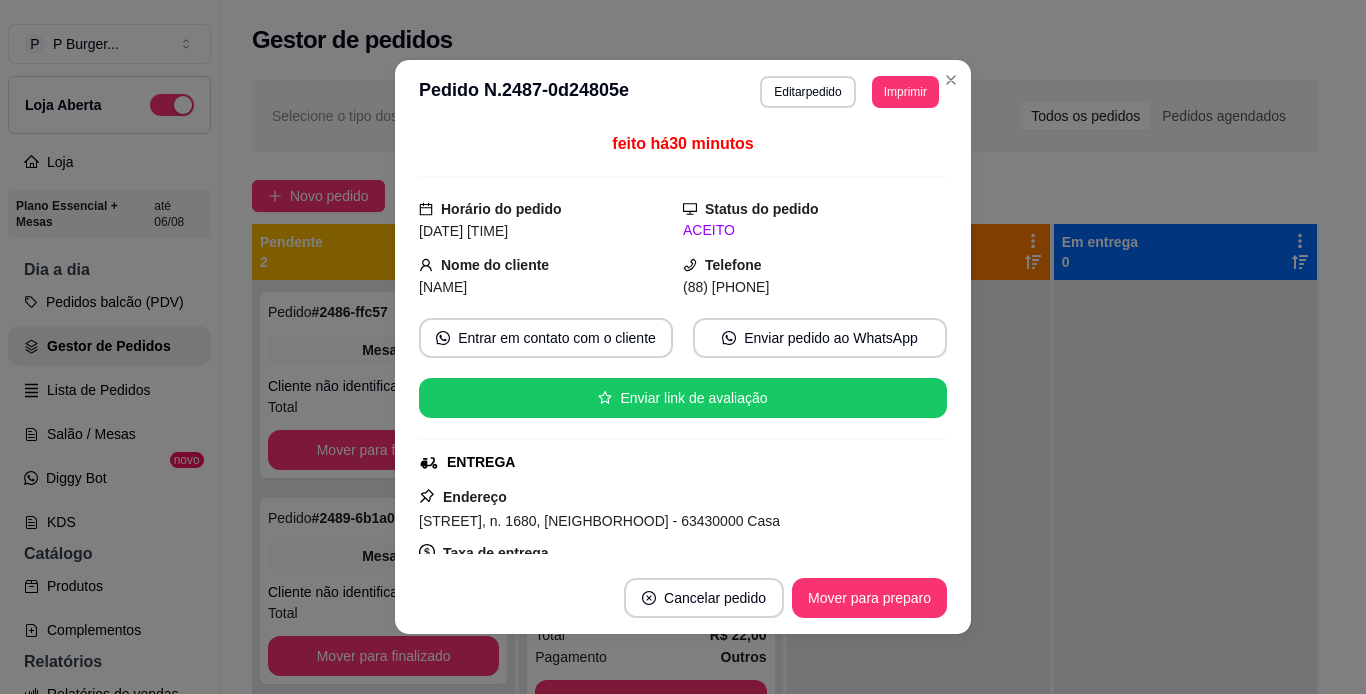 click on "**********" at bounding box center [683, 92] 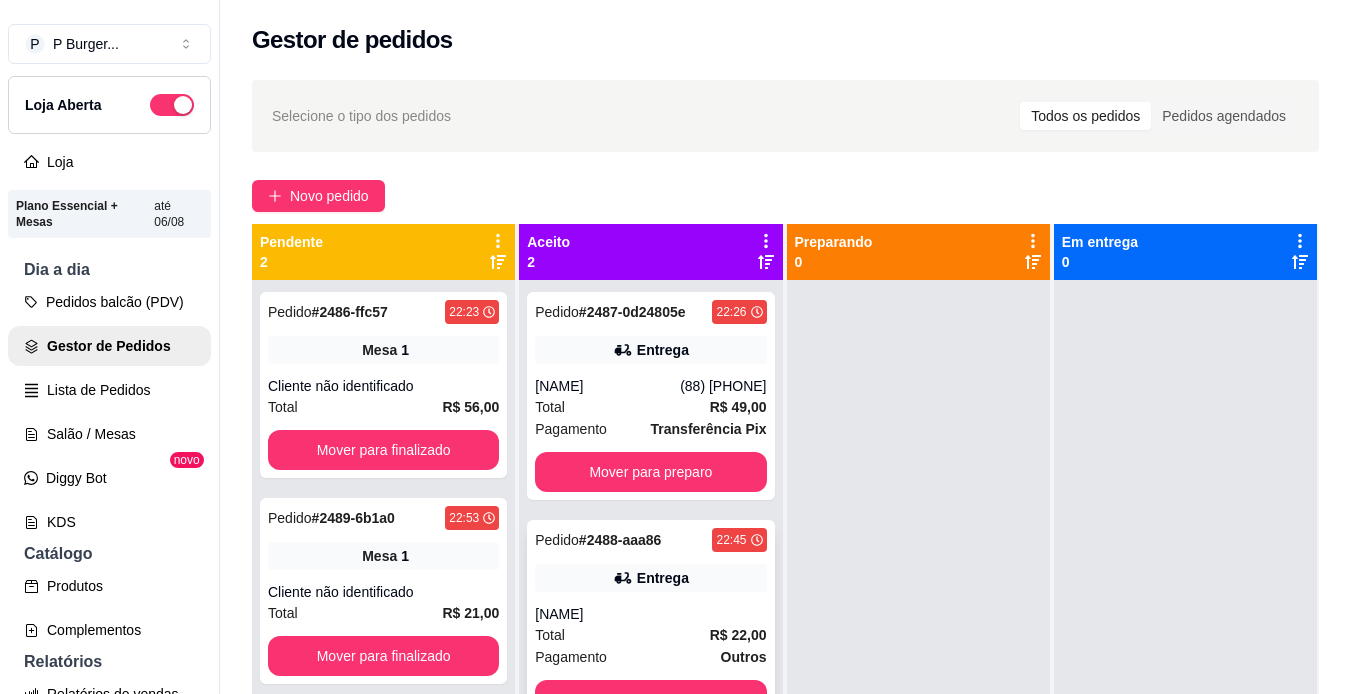 click on "Entrega" at bounding box center [650, 578] 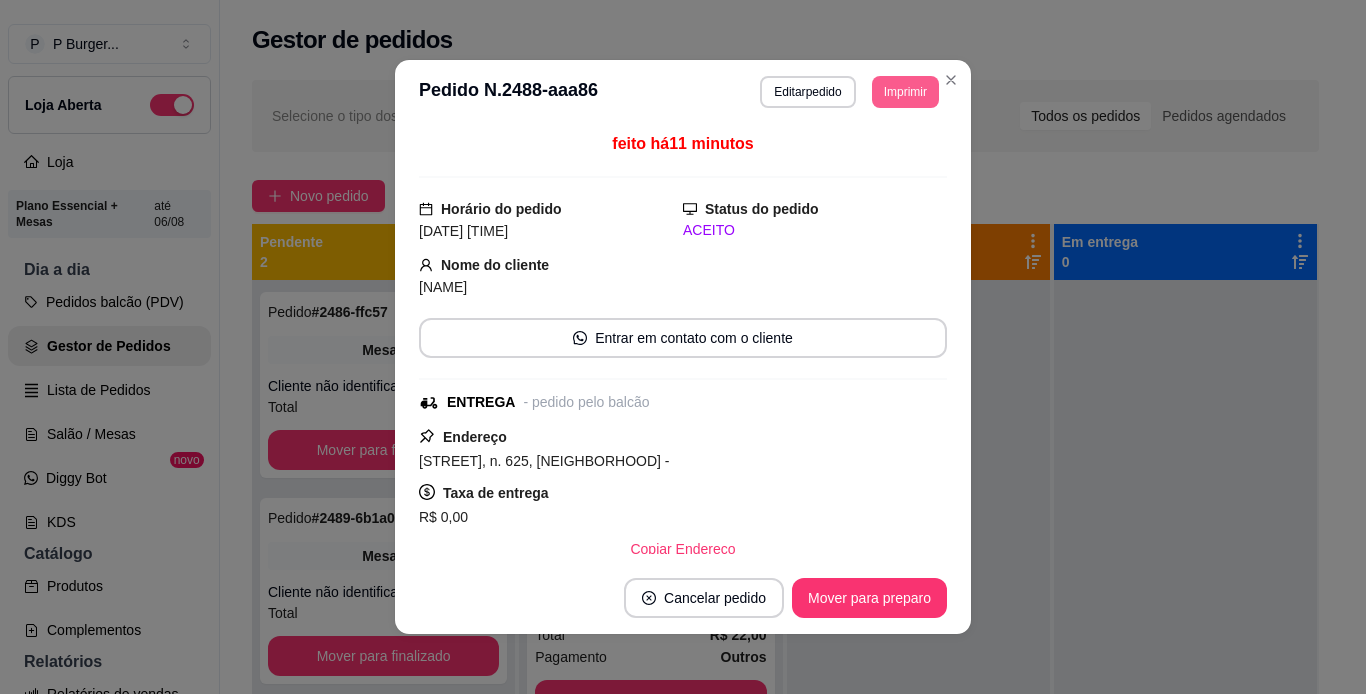 click on "Imprimir" at bounding box center (905, 92) 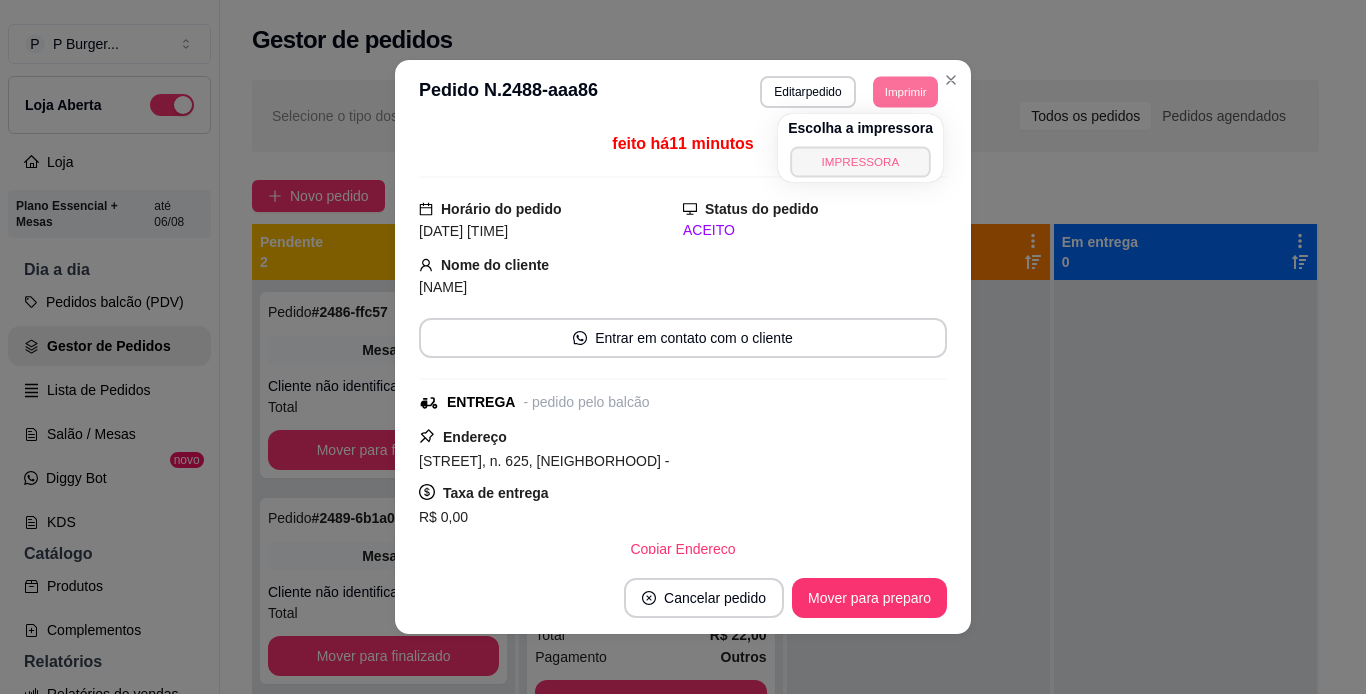 click on "IMPRESSORA" at bounding box center (860, 161) 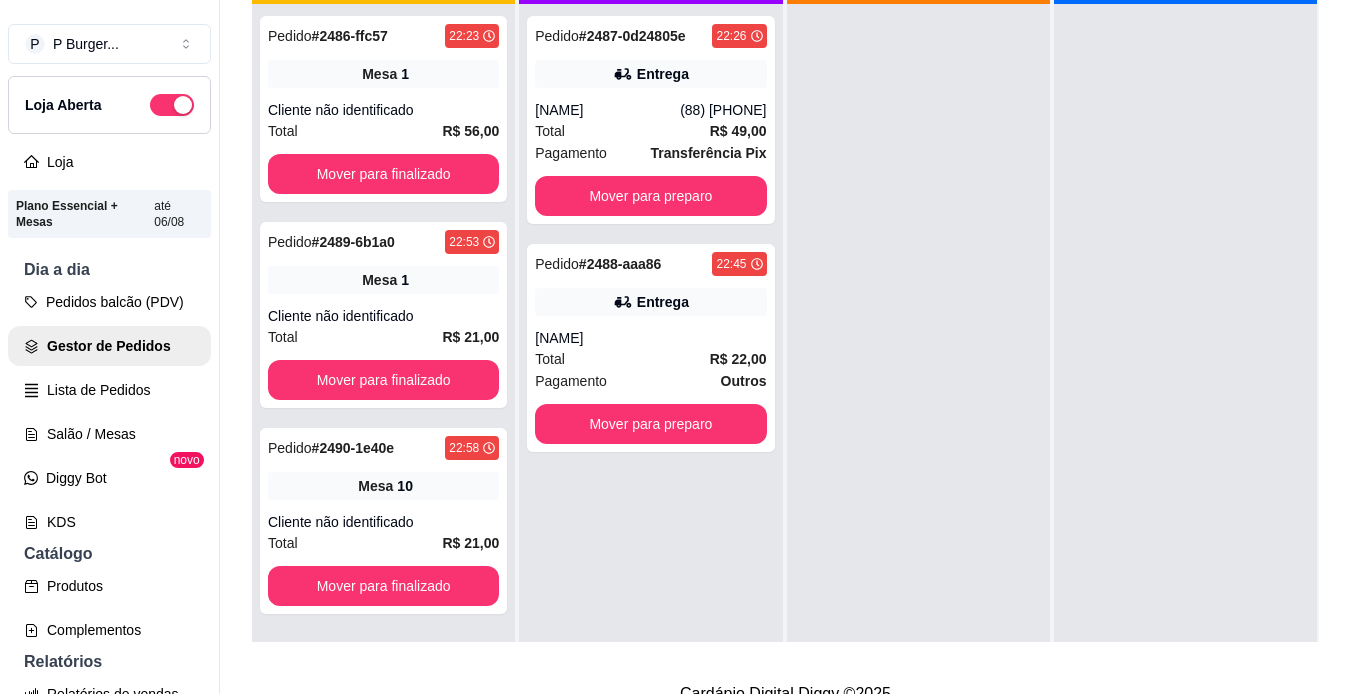 scroll, scrollTop: 294, scrollLeft: 0, axis: vertical 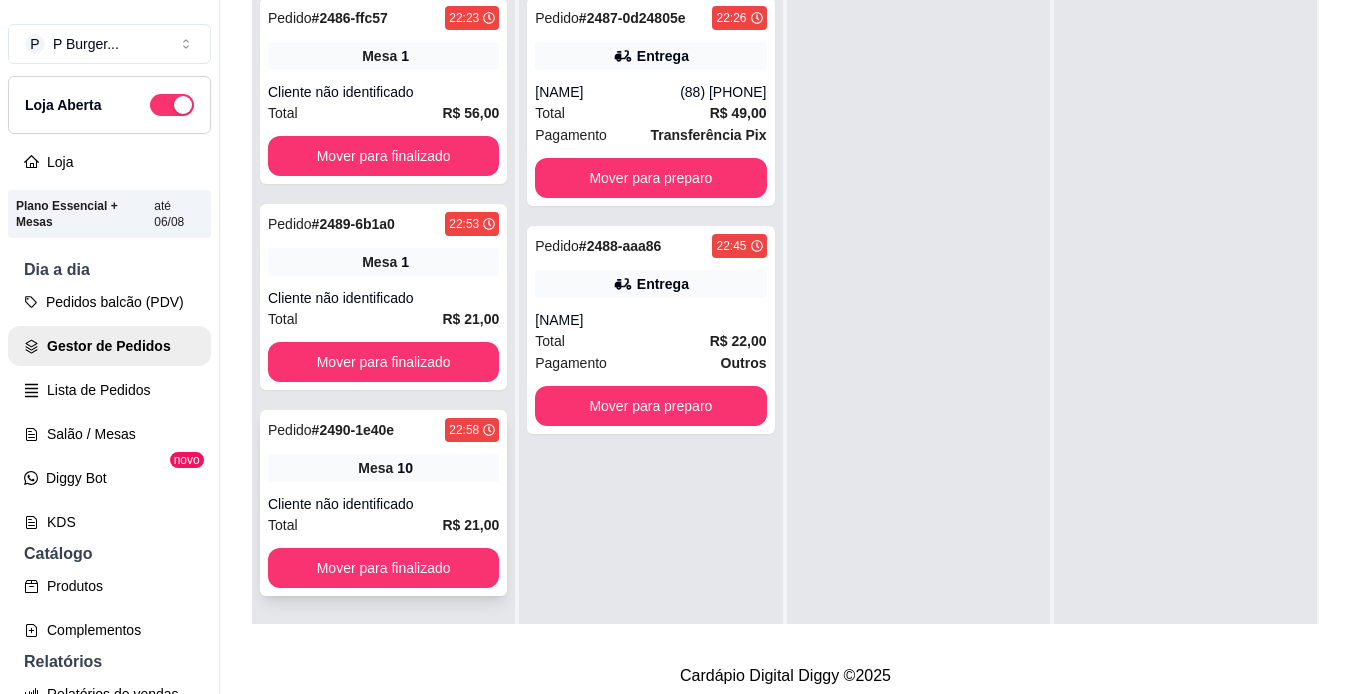 click on "Cliente não identificado" at bounding box center (383, 504) 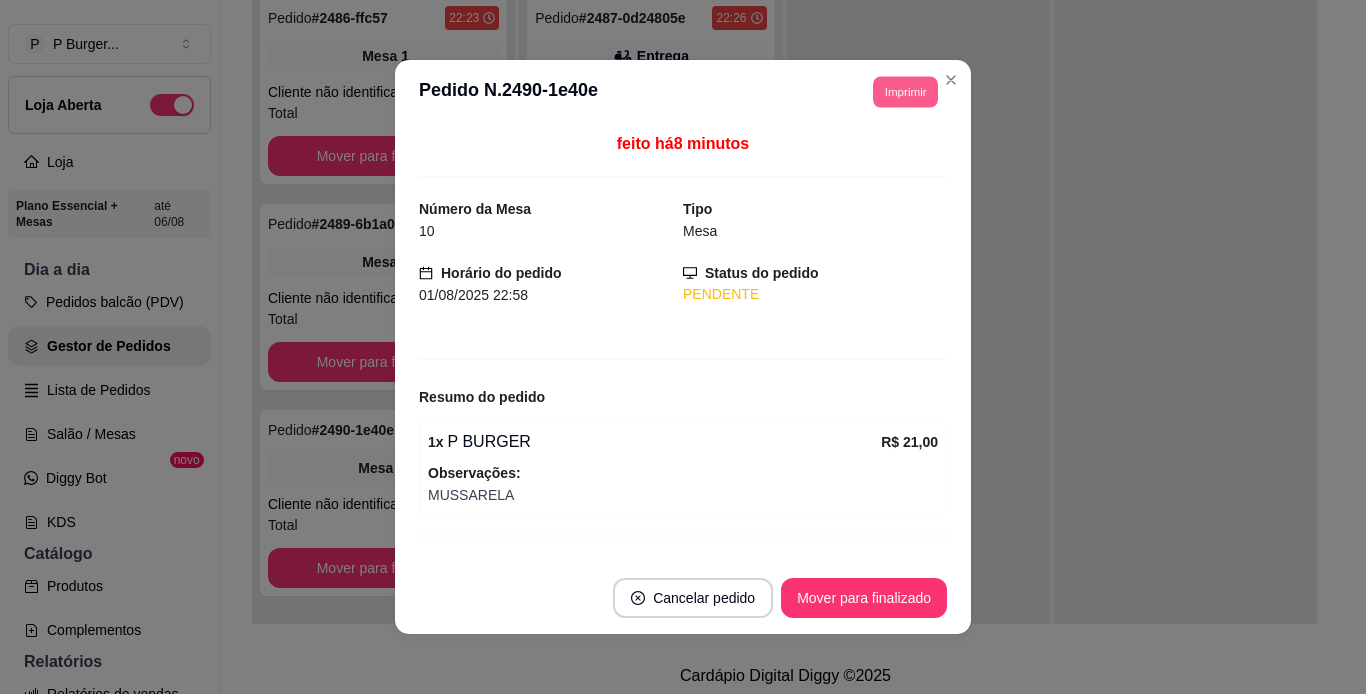click on "Imprimir" at bounding box center (905, 91) 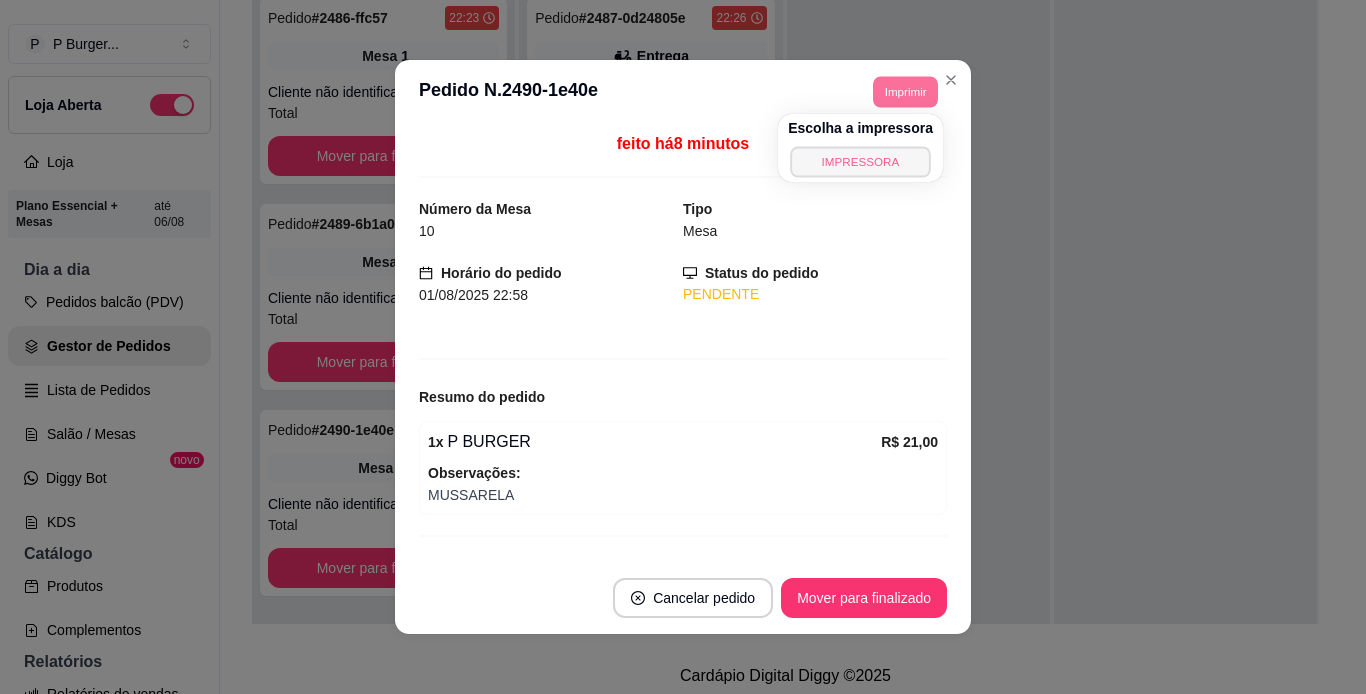 click on "IMPRESSORA" at bounding box center [860, 161] 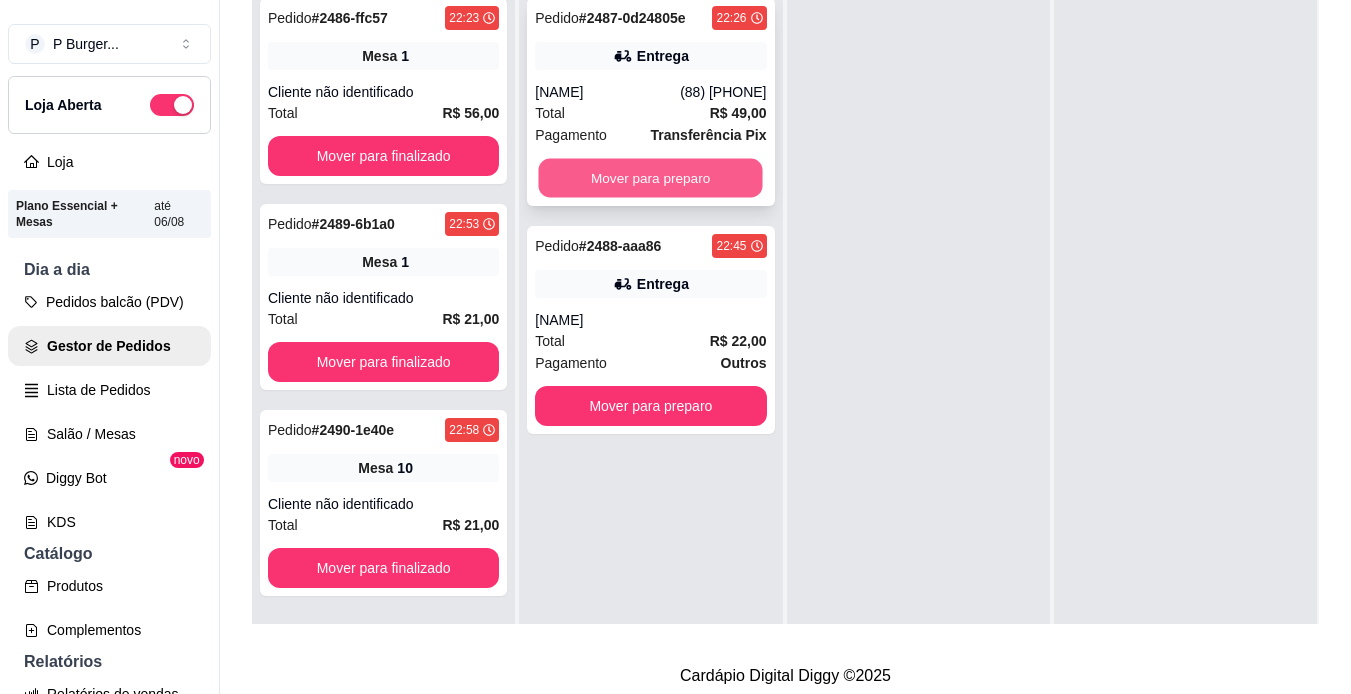 click on "Mover para preparo" at bounding box center (651, 178) 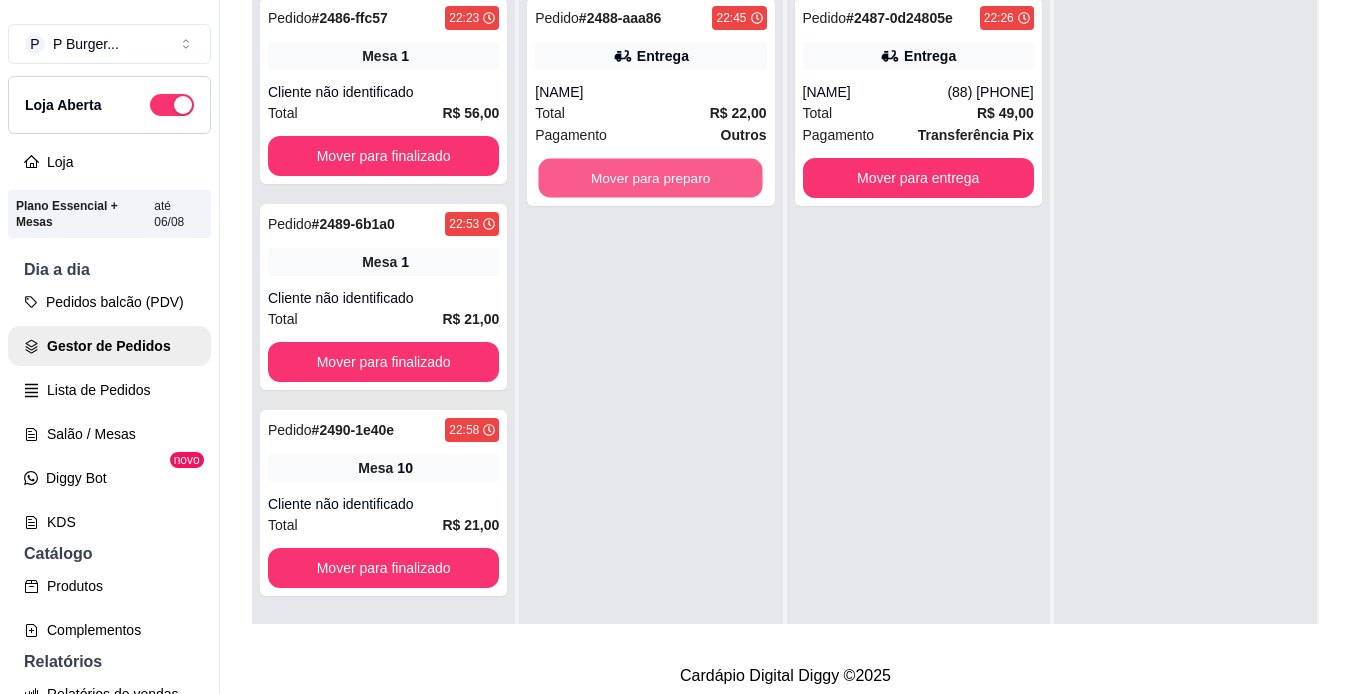 click on "Mover para preparo" at bounding box center [651, 178] 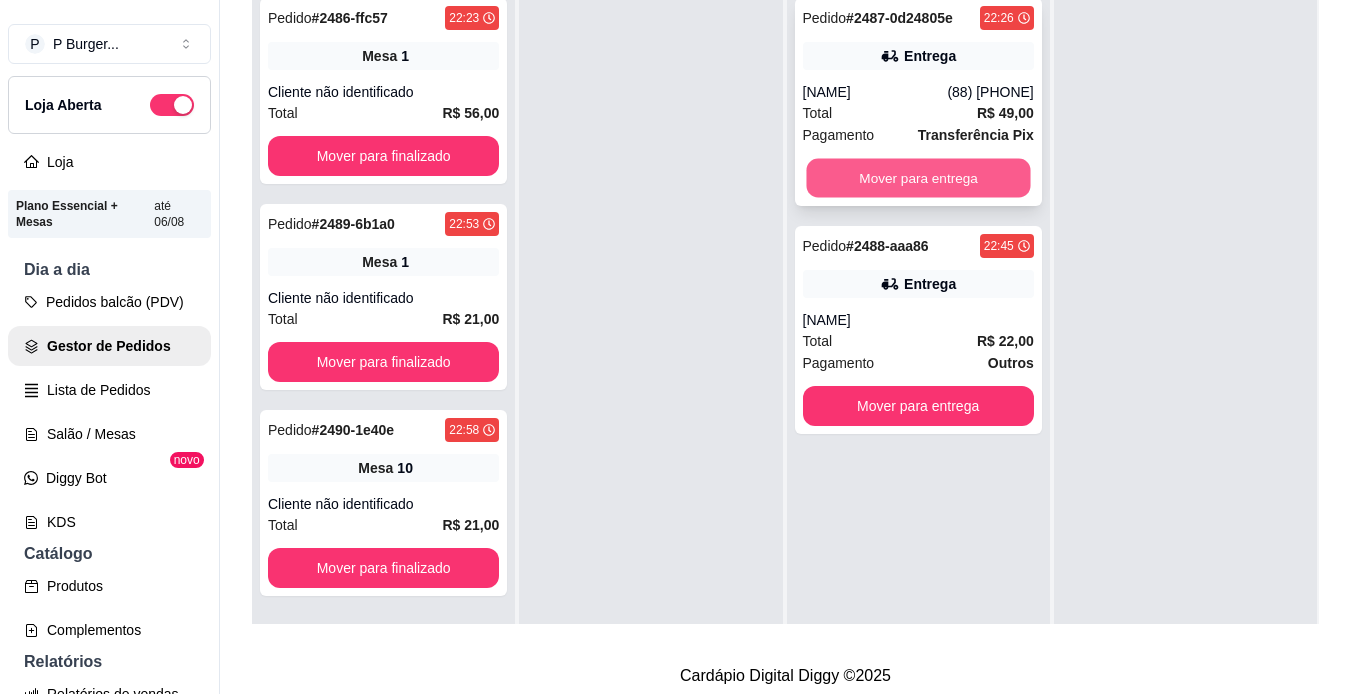 click on "Mover para entrega" at bounding box center (918, 178) 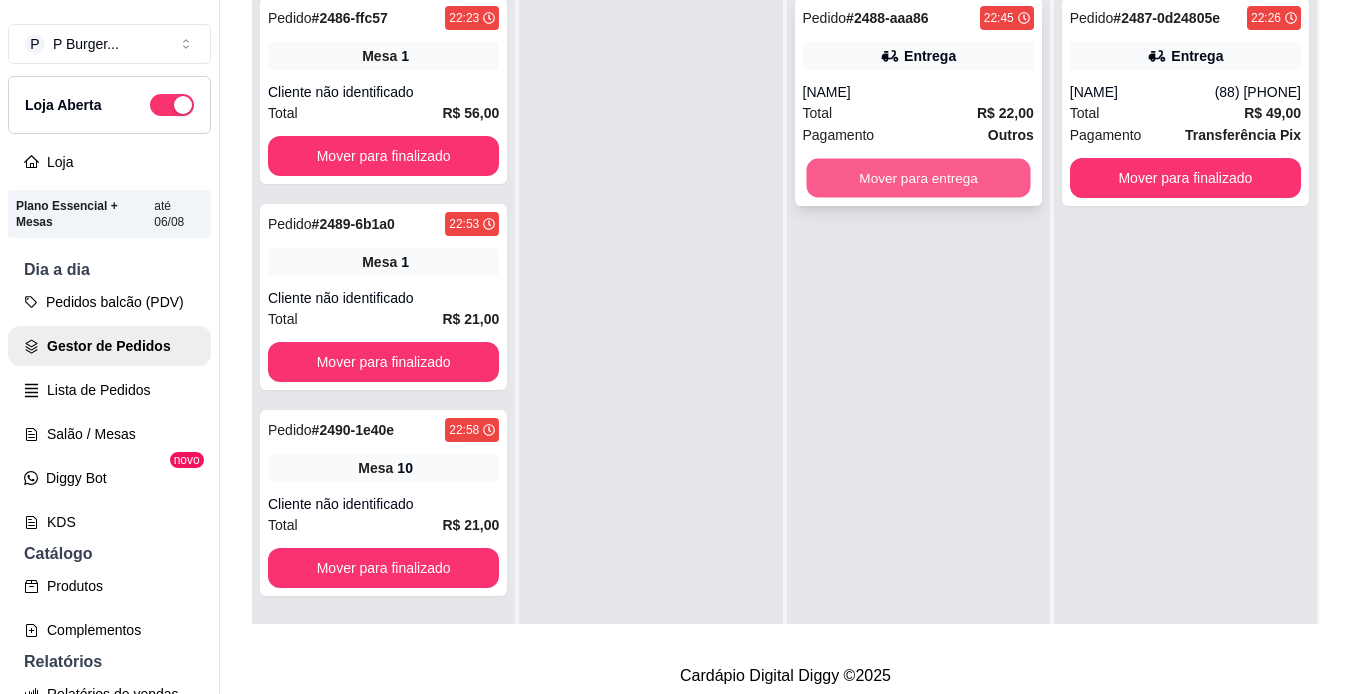 click on "Mover para entrega" at bounding box center (918, 178) 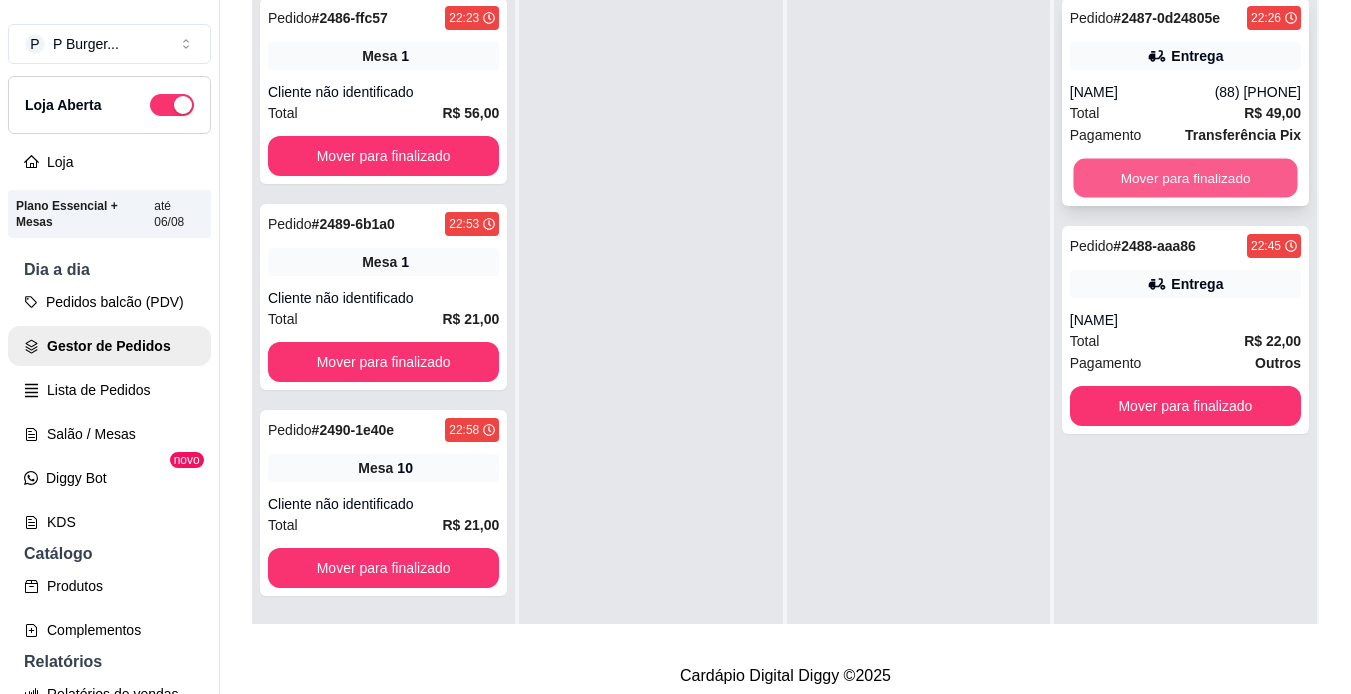 click on "Mover para finalizado" at bounding box center (1185, 178) 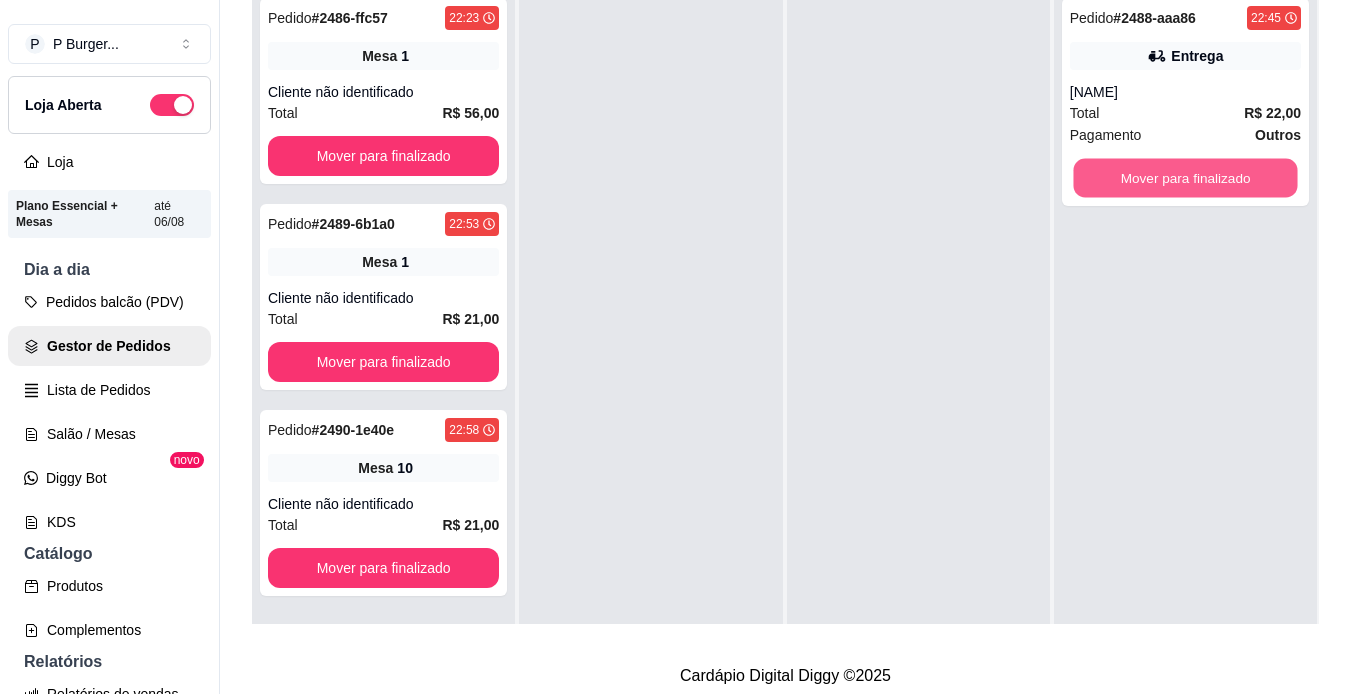 click on "Mover para finalizado" at bounding box center (1185, 178) 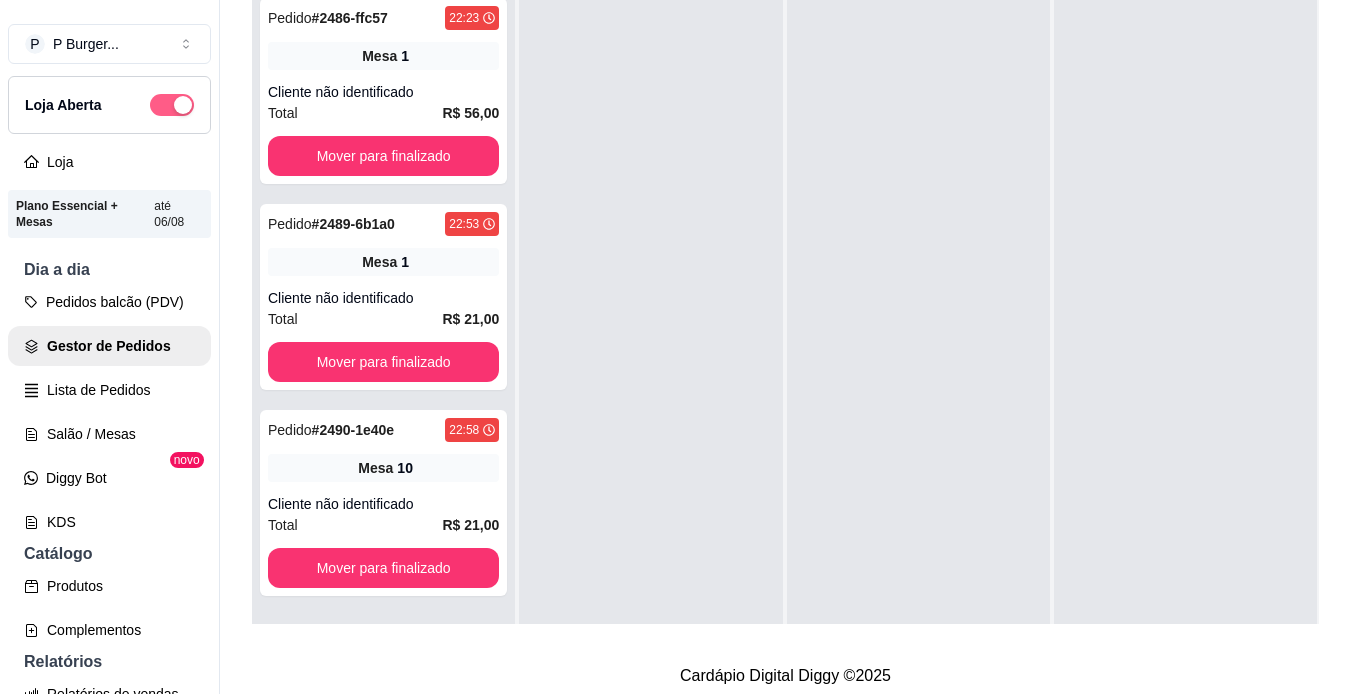 click at bounding box center [183, 105] 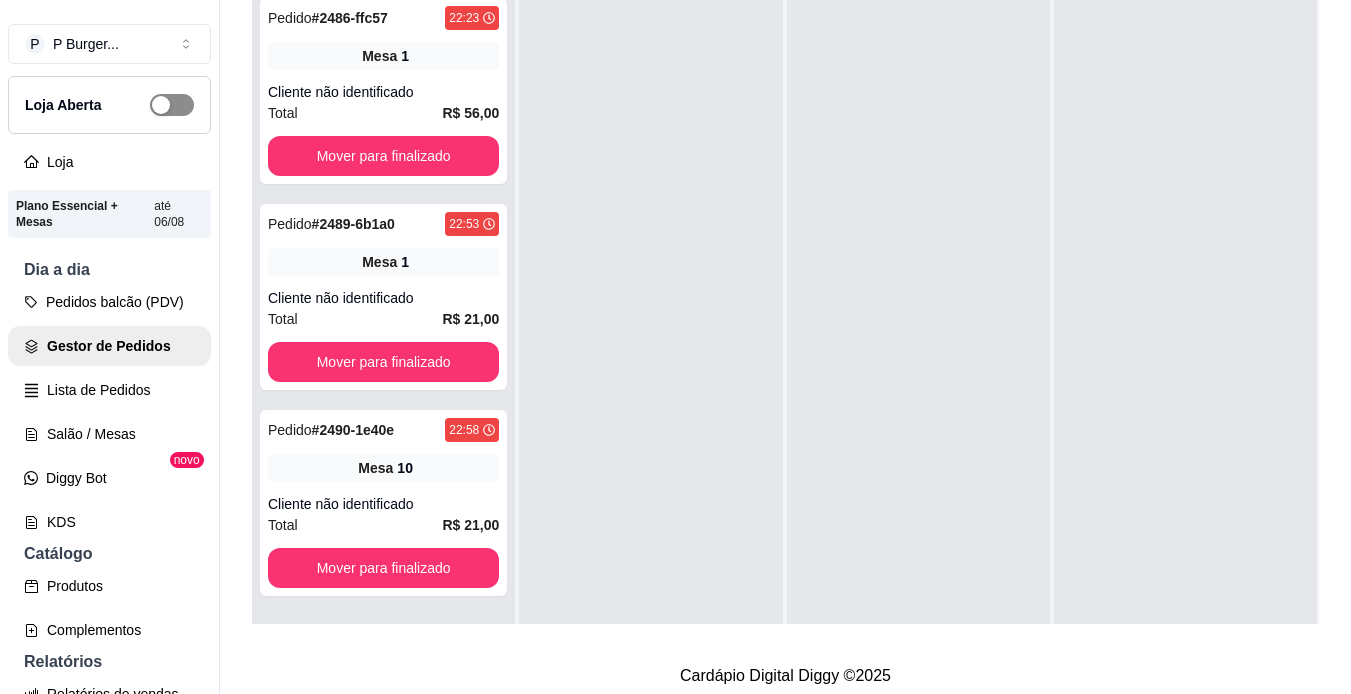 scroll, scrollTop: 0, scrollLeft: 0, axis: both 